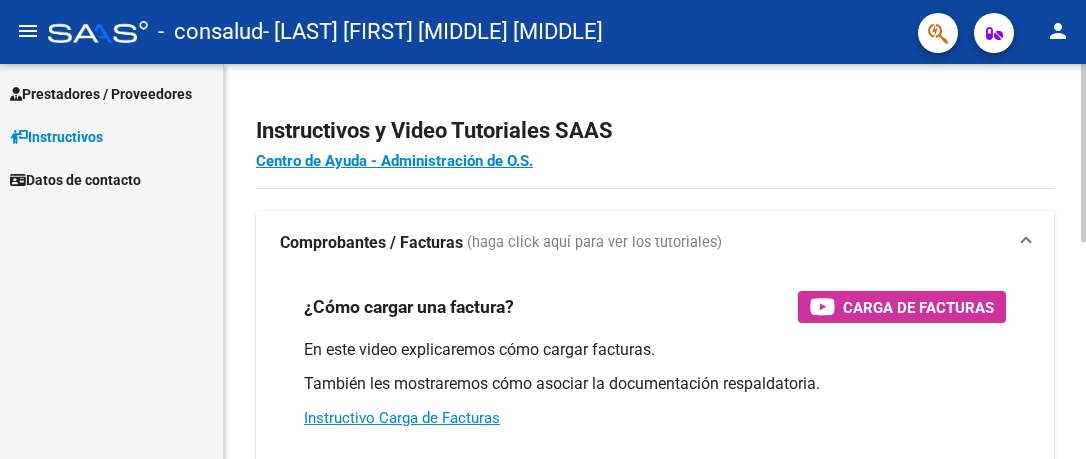 scroll, scrollTop: 0, scrollLeft: 0, axis: both 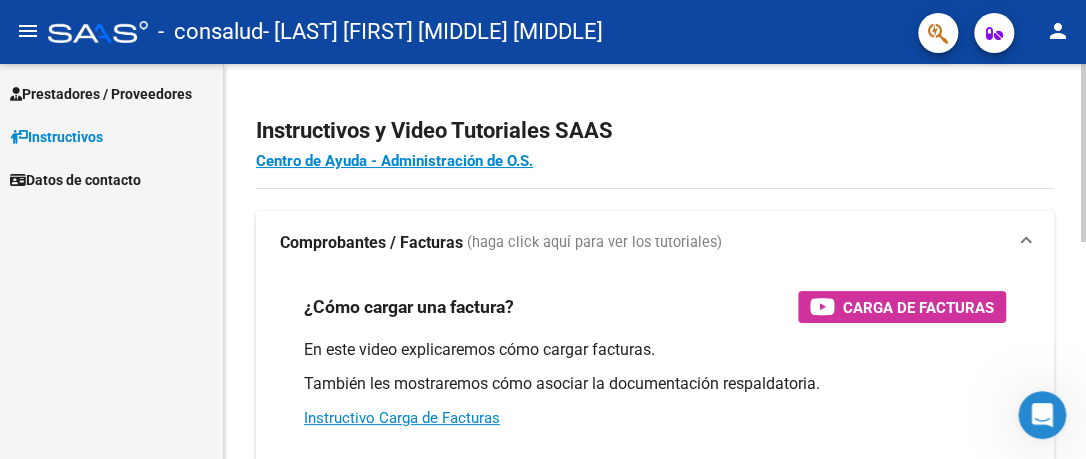 click on "¿Cómo cargar una factura?    Carga de Facturas" at bounding box center (655, 307) 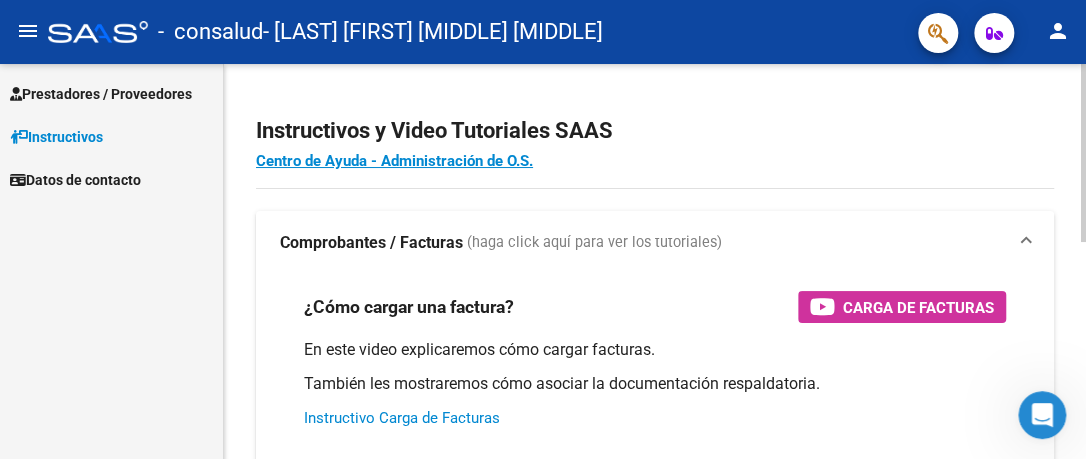 scroll, scrollTop: 395, scrollLeft: 0, axis: vertical 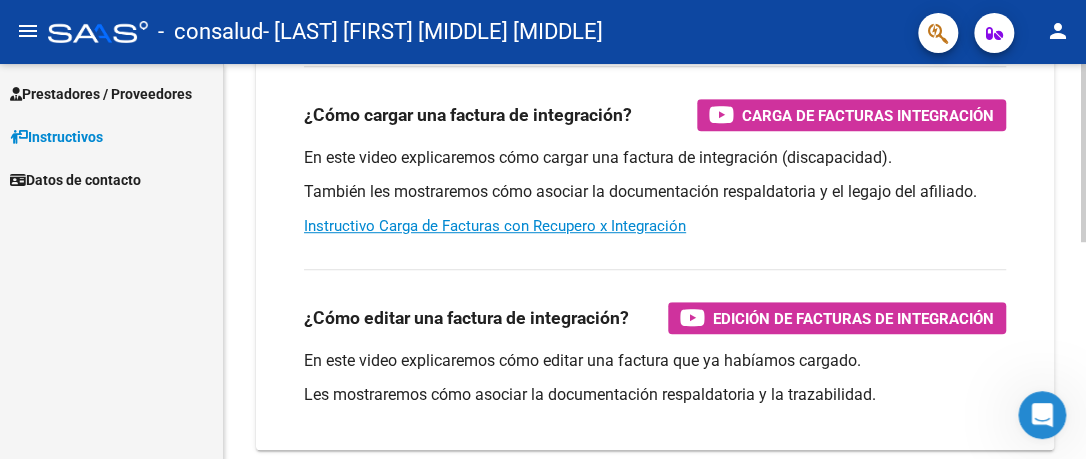 click 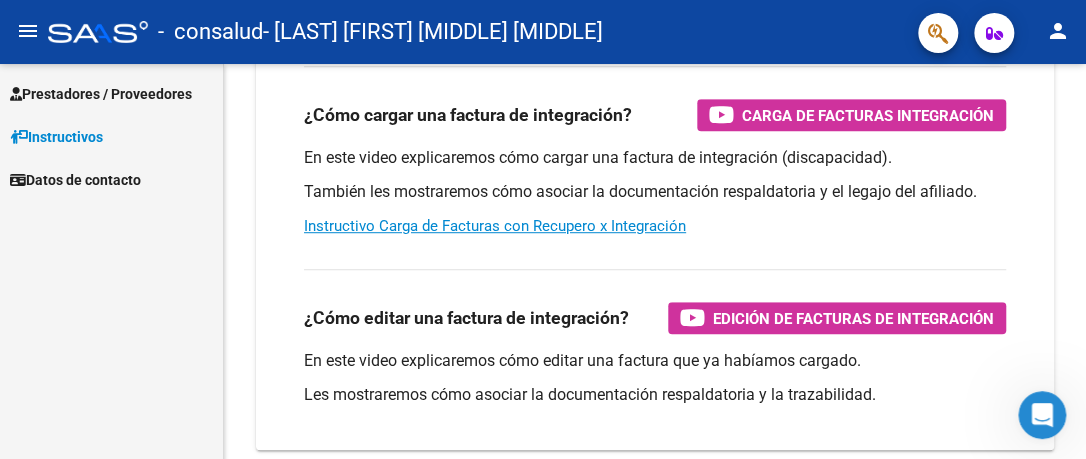 click on "Prestadores / Proveedores" at bounding box center [101, 94] 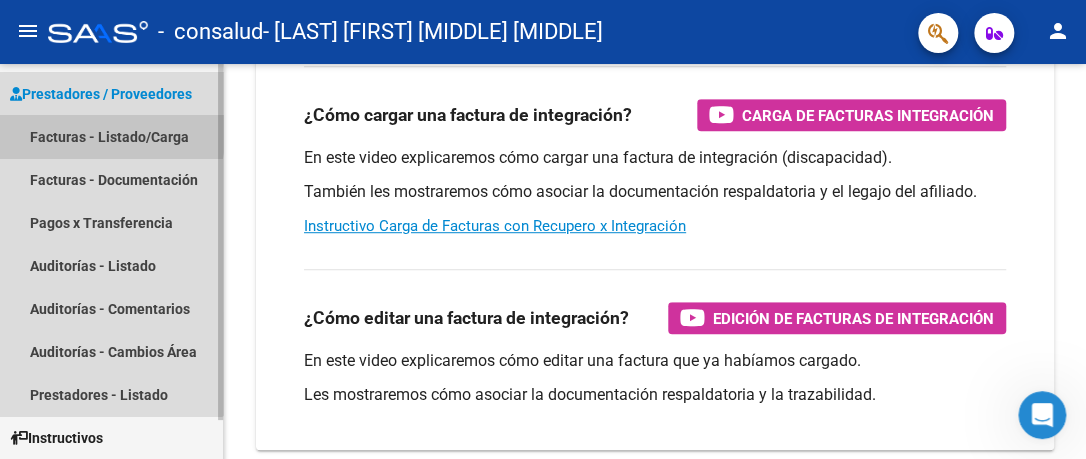 click on "Facturas - Listado/Carga" at bounding box center [111, 136] 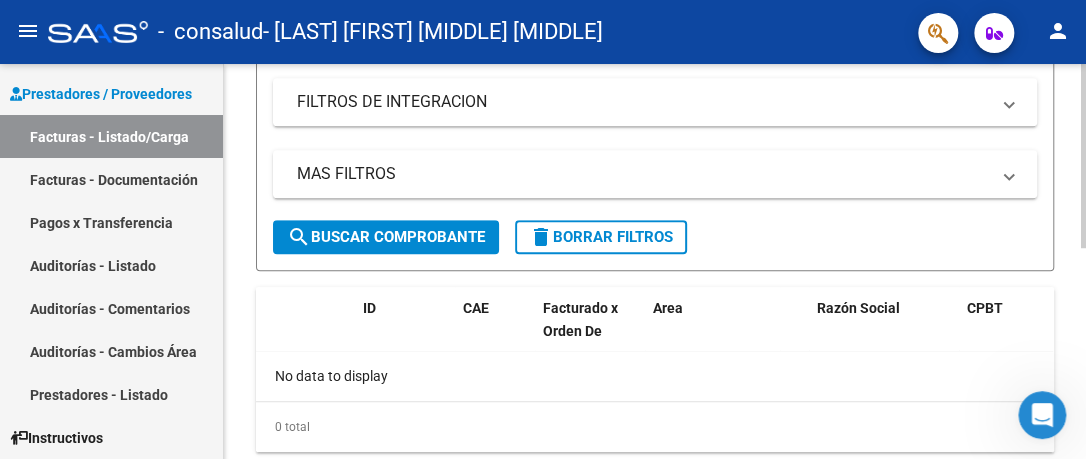 click on "Video tutorial   PRESTADORES -> Listado de CPBTs Emitidos por Prestadores / Proveedores (alt+q)   Cargar Comprobante
cloud_download  CSV  cloud_download  EXCEL  cloud_download  Estandar   Descarga Masiva
Filtros Id Area Area Todos Confirmado   Mostrar totalizadores   FILTROS DEL COMPROBANTE  Comprobante Tipo Comprobante Tipo Start date – End date Fec. Comprobante Desde / Hasta Días Emisión Desde(cant. días) Días Emisión Hasta(cant. días) CUIT / Razón Social Pto. Venta Nro. Comprobante Código SSS CAE Válido CAE Válido Todos Cargado Módulo Hosp. Todos Tiene facturacion Apócrifa Hospital Refes  FILTROS DE INTEGRACION  Período De Prestación Campos del Archivo de Rendición Devuelto x SSS (dr_envio) Todos Rendido x SSS (dr_envio) Tipo de Registro Tipo de Registro Período Presentación Período Presentación Campos del Legajo Asociado (preaprobación) Afiliado Legajo (cuil/nombre) Todos Solo facturas preaprobadas  MAS FILTROS  Todos Con Doc. Respaldatoria Todos Con Trazabilidad Todos – –" 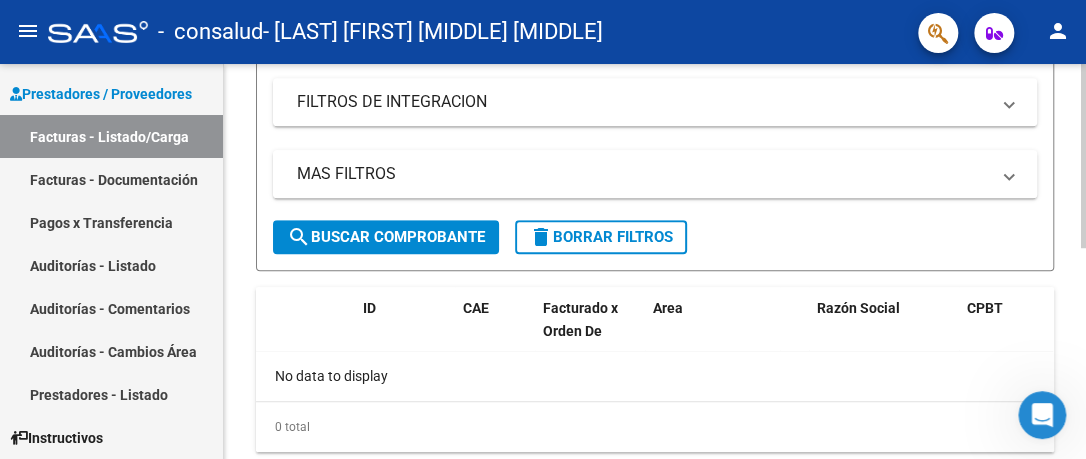 click at bounding box center [1009, 174] 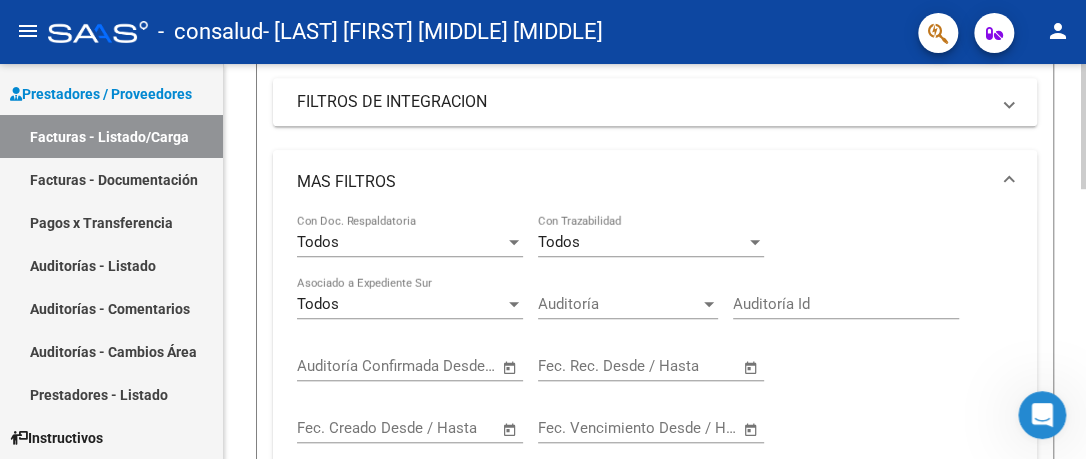 scroll, scrollTop: 0, scrollLeft: 0, axis: both 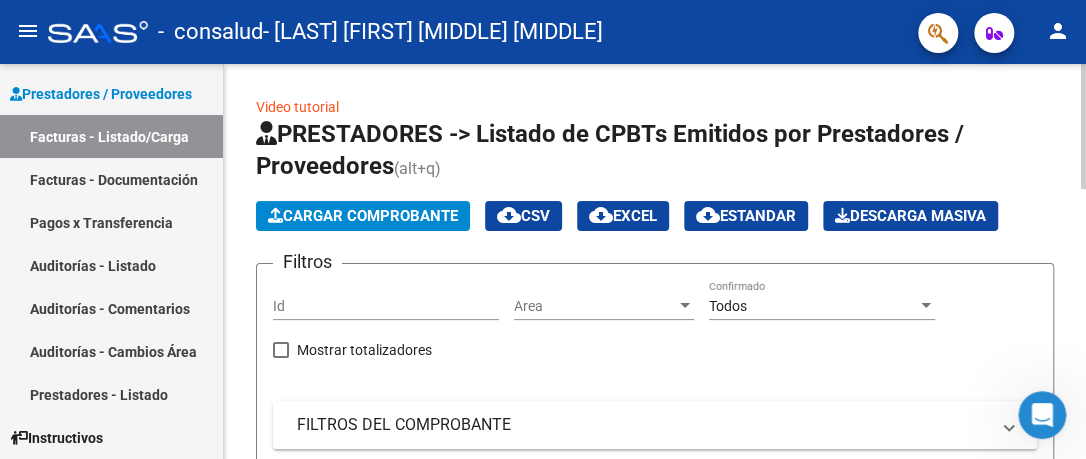 click on "menu -   consalud   - [LAST] [FIRST] [MIDDLE] [MIDDLE] person    Prestadores / Proveedores Facturas - Listado/Carga Facturas - Documentación Pagos x Transferencia Auditorías - Listado Auditorías - Comentarios Auditorías - Cambios Área Prestadores - Listado    Instructivos    Datos de contacto  Video tutorial   PRESTADORES -> Listado de CPBTs Emitidos por Prestadores / Proveedores (alt+q)   Cargar Comprobante
cloud_download  CSV  cloud_download  EXCEL  cloud_download  Estandar   Descarga Masiva
Filtros Id Area Area Todos Confirmado   Mostrar totalizadores   FILTROS DEL COMPROBANTE  Comprobante Tipo Comprobante Tipo Start date – End date Fec. Comprobante Desde / Hasta Días Emisión Desde(cant. días) Días Emisión Hasta(cant. días) CUIT / Razón Social Pto. Venta Nro. Comprobante Código SSS CAE Válido CAE Válido Todos Cargado Módulo Hosp. Todos Tiene facturacion Apócrifa Hospital Refes  FILTROS DE INTEGRACION  Período De Prestación Todos Rendido x SSS (dr_envio) Todos –" at bounding box center [543, 229] 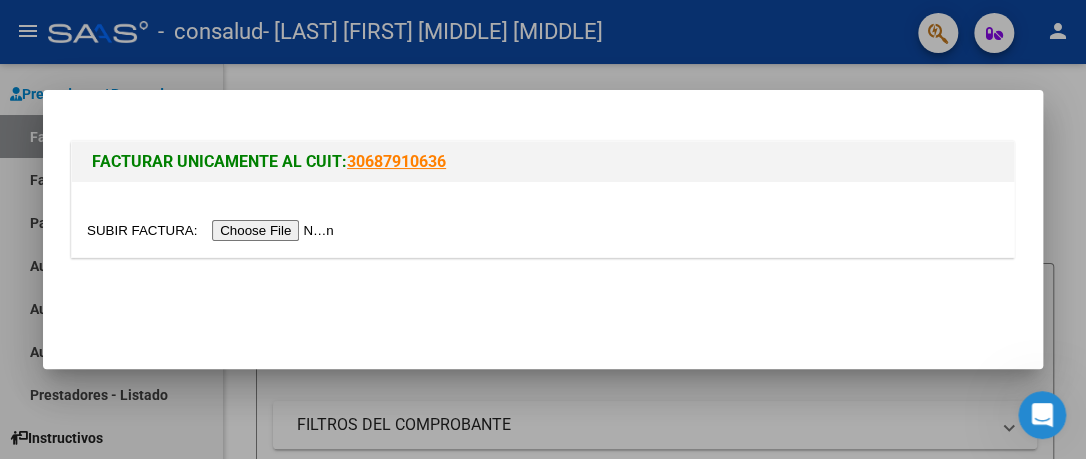 click at bounding box center [213, 230] 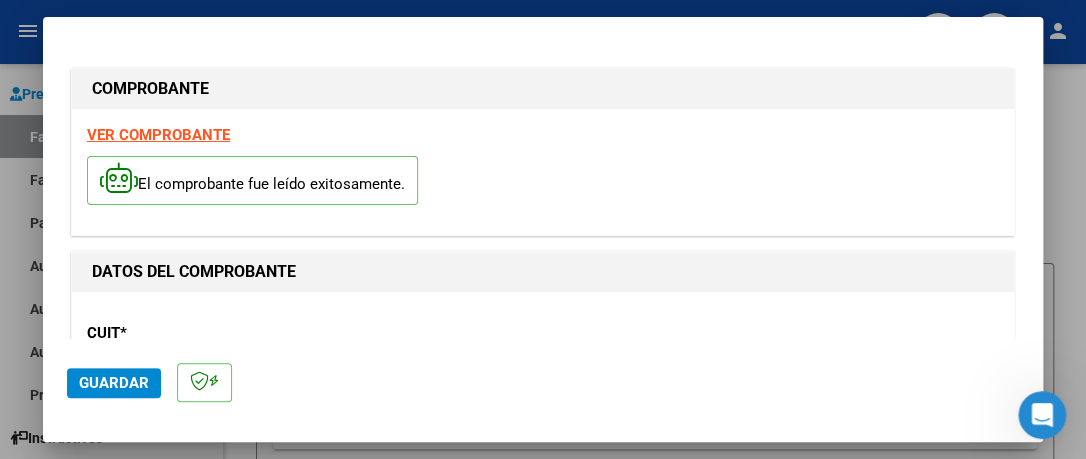 click on "VER COMPROBANTE" at bounding box center (158, 135) 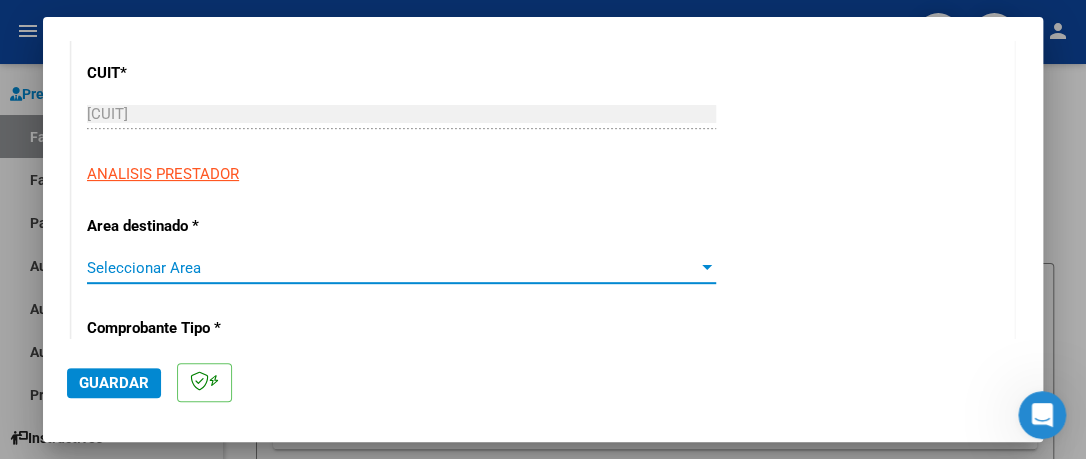 click at bounding box center [707, 268] 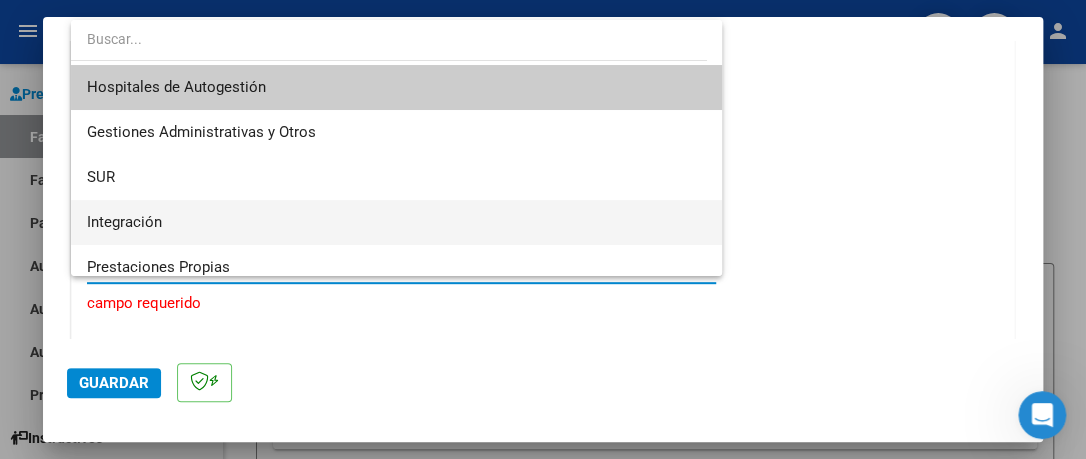 click on "Integración" at bounding box center [396, 222] 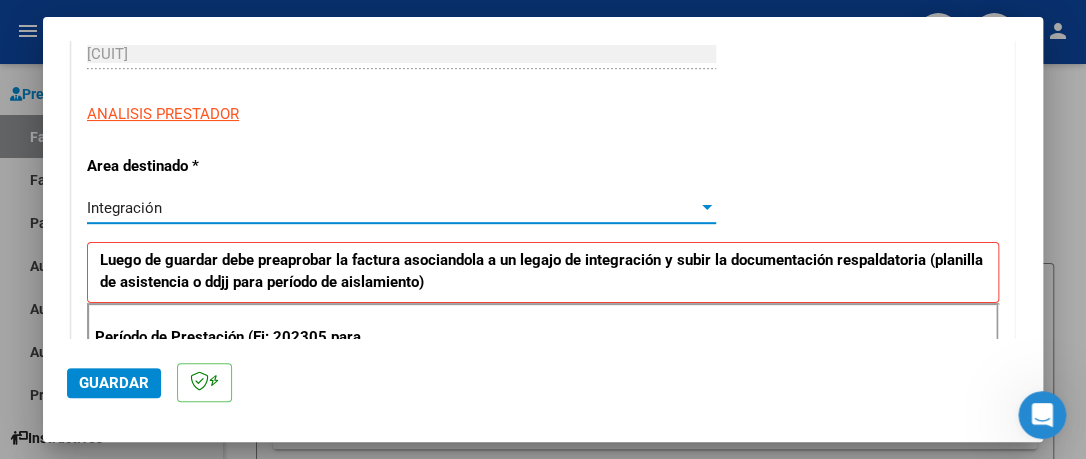 scroll, scrollTop: 360, scrollLeft: 0, axis: vertical 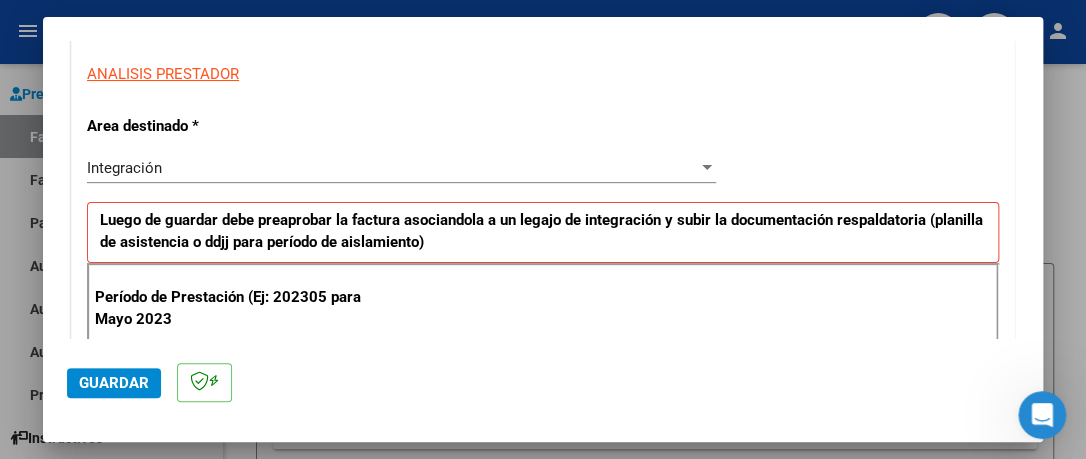 click on "CUIT  *   [CUIT] Ingresar CUIT  ANALISIS PRESTADOR  Area destinado * Integración Seleccionar Area Luego de guardar debe preaprobar la factura asociandola a un legajo de integración y subir la documentación respaldatoria (planilla de asistencia o ddjj para período de aislamiento)  Período de Prestación (Ej: 202305 para Mayo 2023    Ingrese el Período de Prestación como indica el ejemplo   Comprobante Tipo * Factura C Seleccionar Tipo Punto de Venta  *   1 Ingresar el Nro.  Número  *   13 Ingresar el Nro.  Monto  *   $ 307.654,34 Ingresar el monto  Fecha del Cpbt.  *   2025-07-31 Ingresar la fecha  CAE / CAEA (no ingrese CAI)    75315027070683 Ingresar el CAE o CAEA (no ingrese CAI)  Fecha de Vencimiento    Ingresar la fecha  Ref. Externa    Ingresar la ref.  N° Liquidación    Ingresar el N° Liquidación" at bounding box center (543, 665) 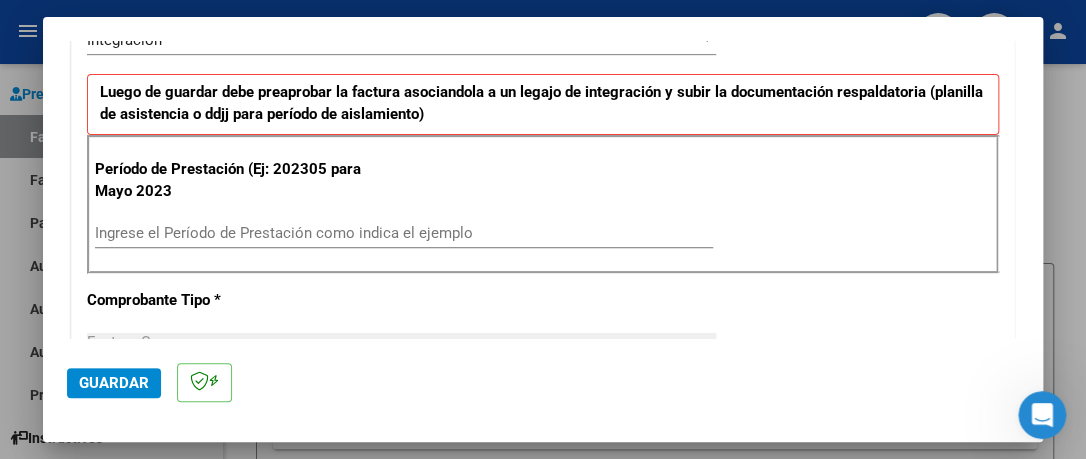 scroll, scrollTop: 560, scrollLeft: 0, axis: vertical 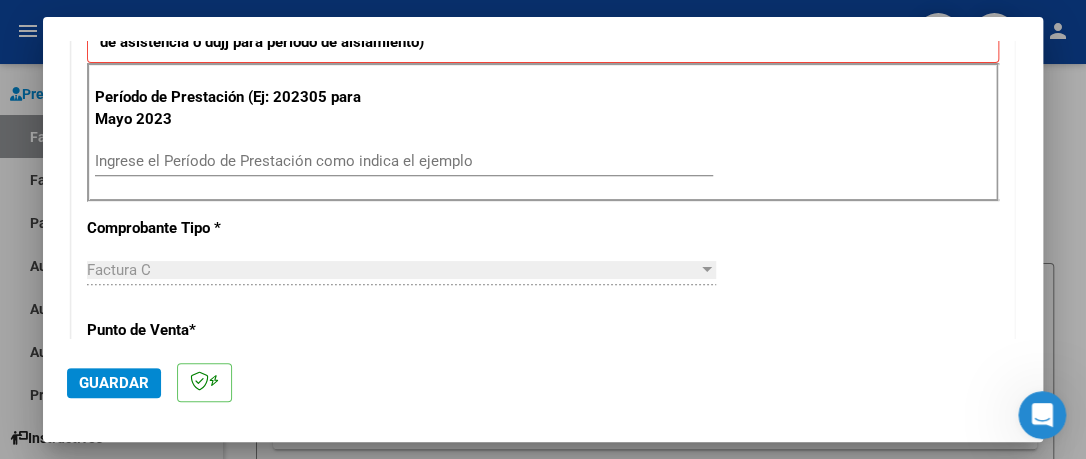click on "Ingrese el Período de Prestación como indica el ejemplo" at bounding box center [404, 161] 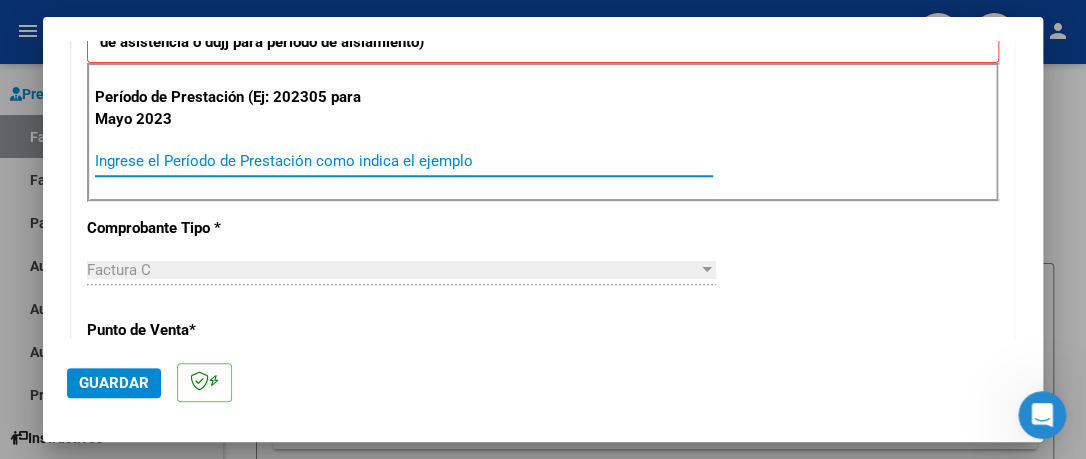 click on "Ingrese el Período de Prestación como indica el ejemplo" at bounding box center (404, 161) 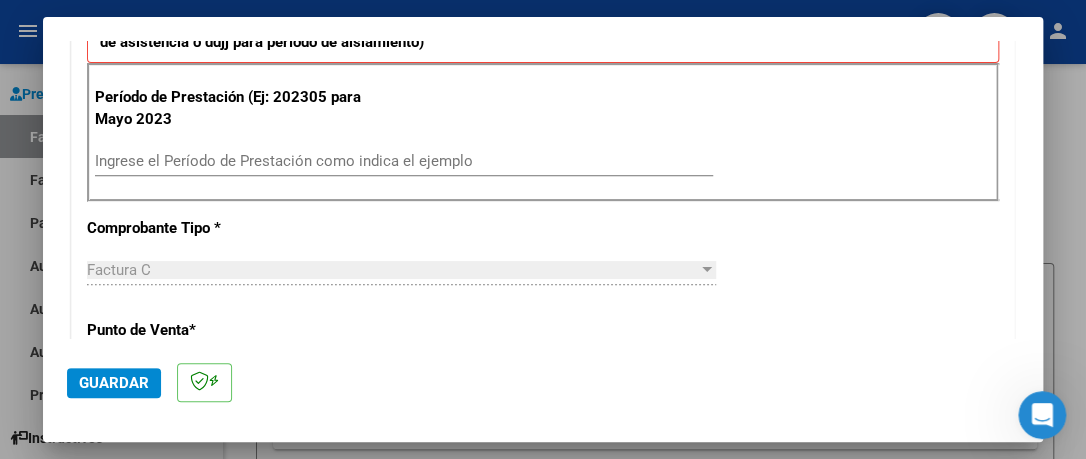 click on "Período de Prestación (Ej: 202305 para Mayo 2023" at bounding box center [229, 108] 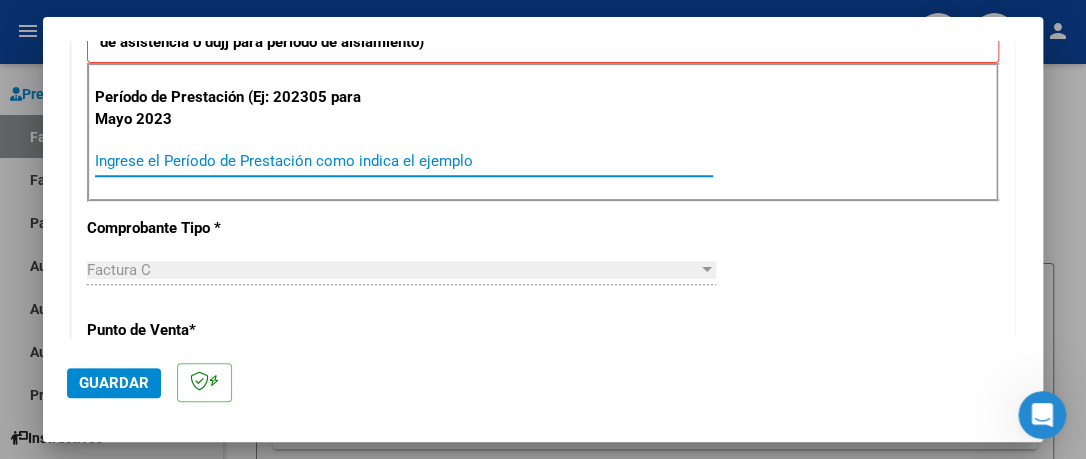click on "Ingrese el Período de Prestación como indica el ejemplo" at bounding box center (404, 161) 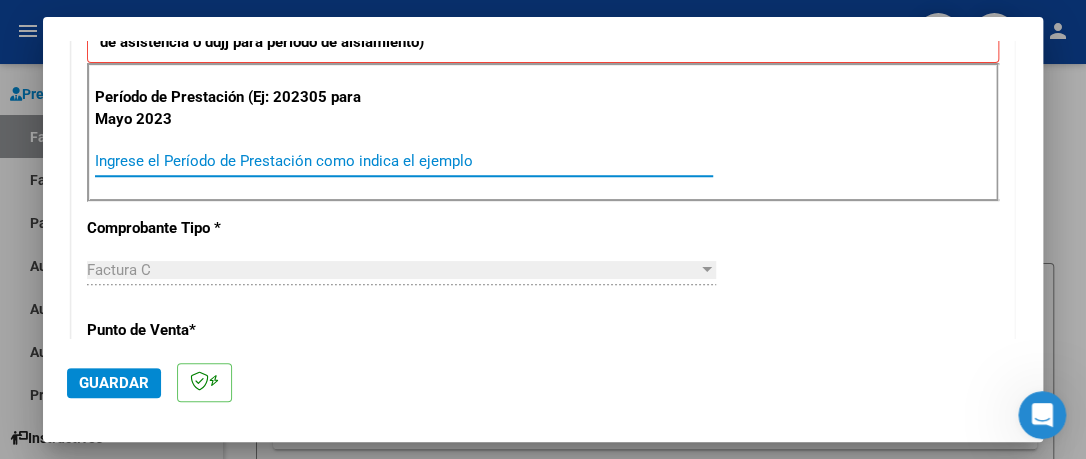 click on "Ingrese el Período de Prestación como indica el ejemplo" at bounding box center (404, 161) 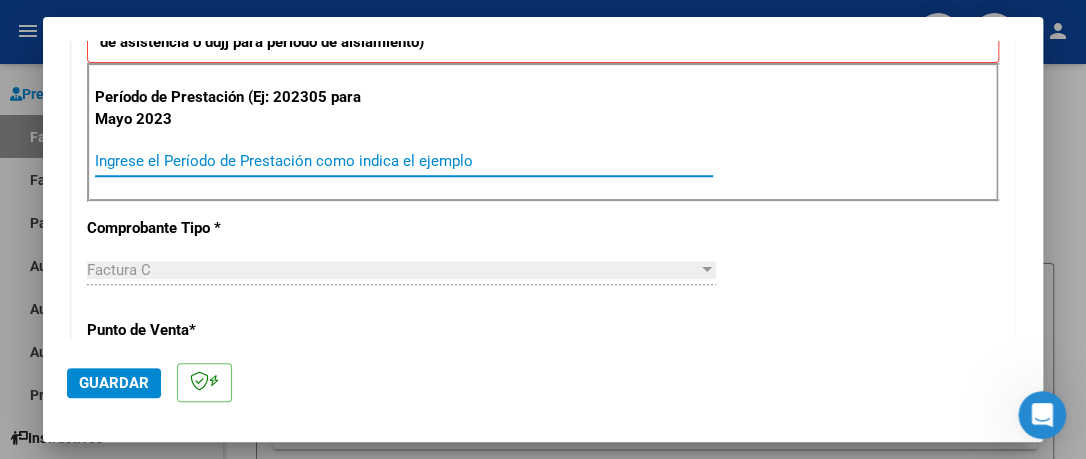 click on "Ingrese el Período de Prestación como indica el ejemplo" at bounding box center [404, 161] 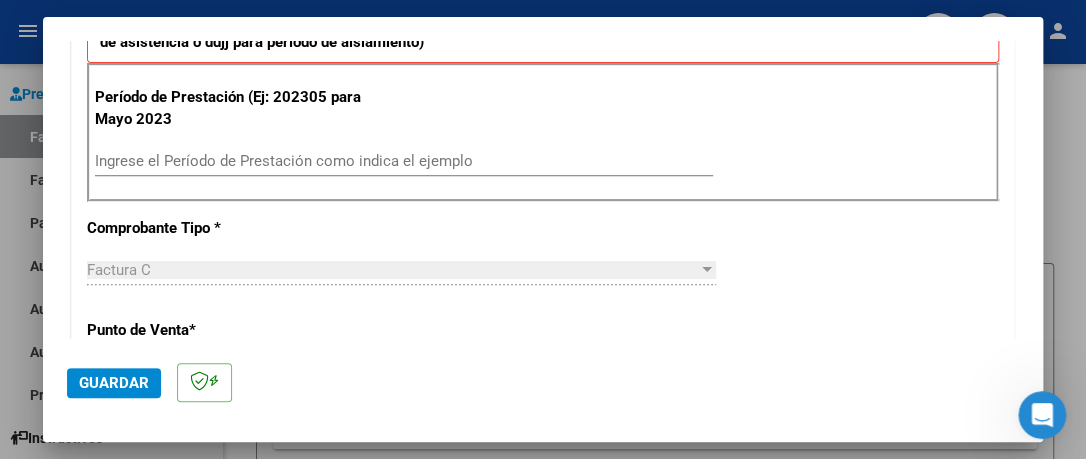 drag, startPoint x: 152, startPoint y: 128, endPoint x: 532, endPoint y: 147, distance: 380.4747 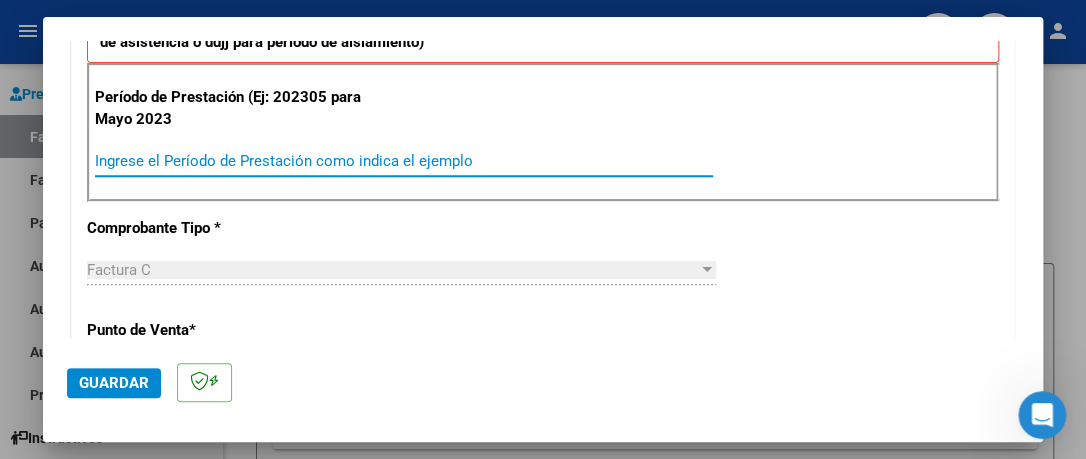 click on "Período de Prestación (Ej: 202305 para Mayo 2023" at bounding box center [229, 108] 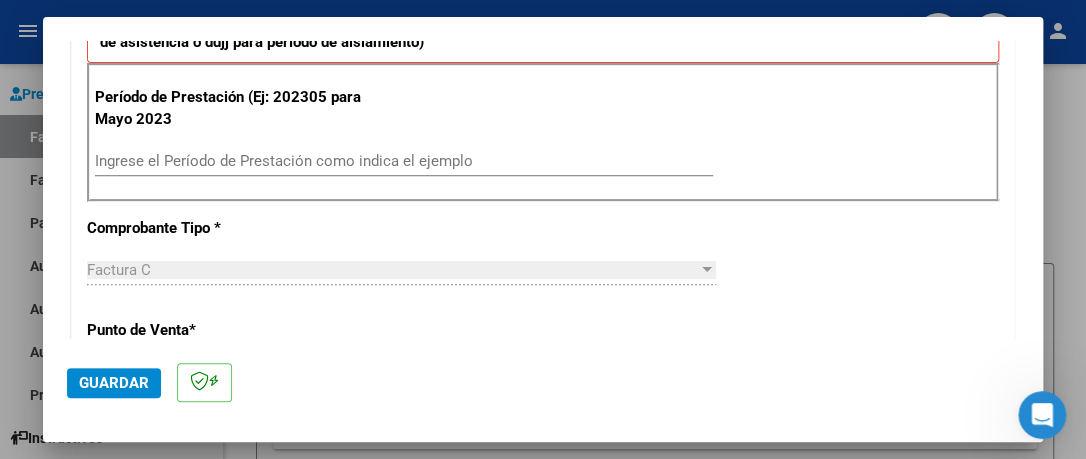 click on "Período de Prestación (Ej: 202305 para Mayo 2023" at bounding box center (229, 108) 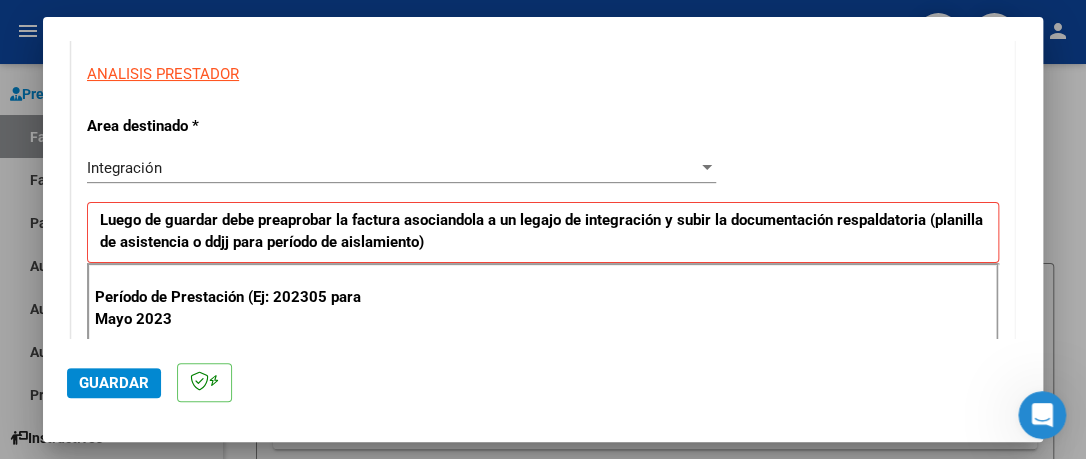 scroll, scrollTop: 260, scrollLeft: 0, axis: vertical 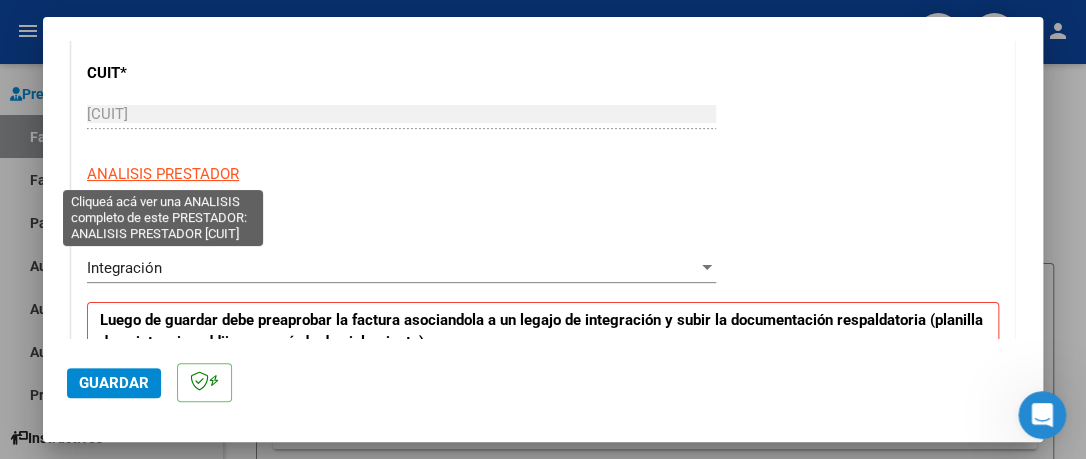 click on "ANALISIS PRESTADOR" at bounding box center [163, 174] 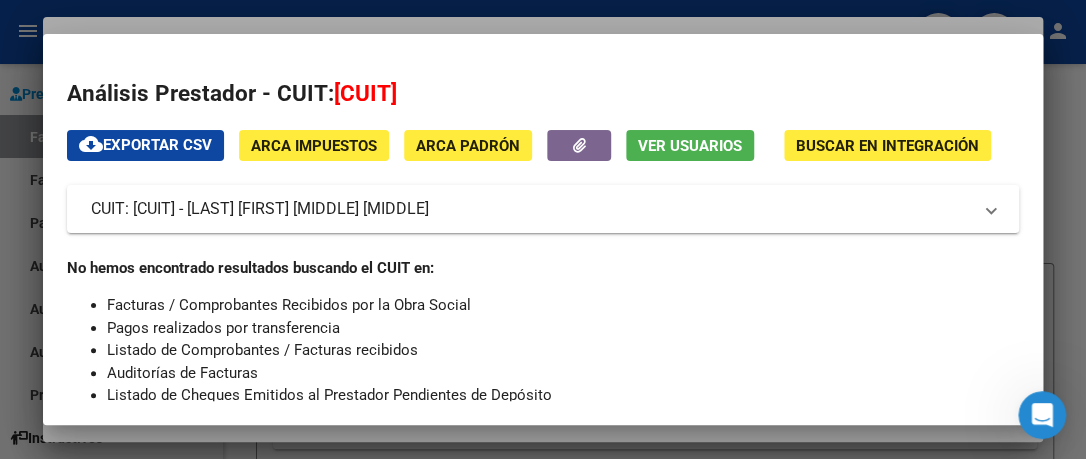 scroll, scrollTop: 67, scrollLeft: 0, axis: vertical 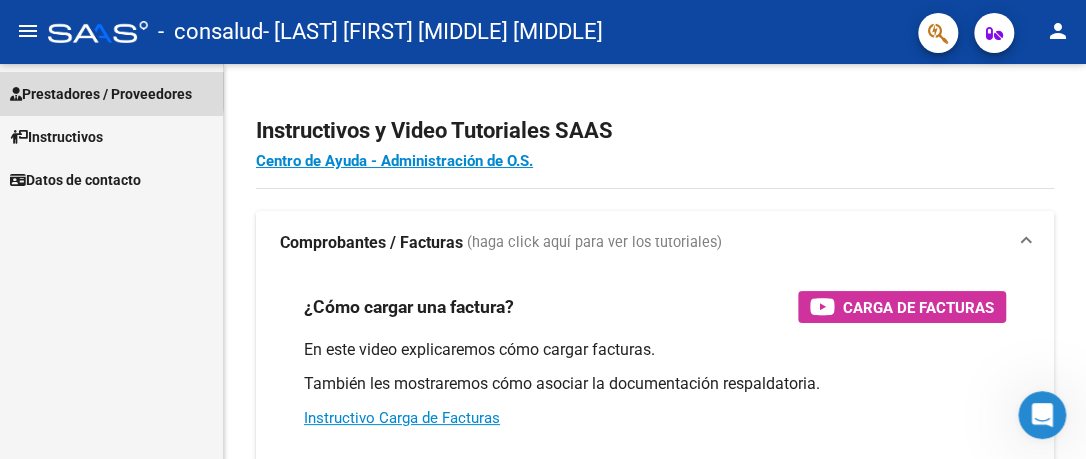 click on "Prestadores / Proveedores" at bounding box center [101, 94] 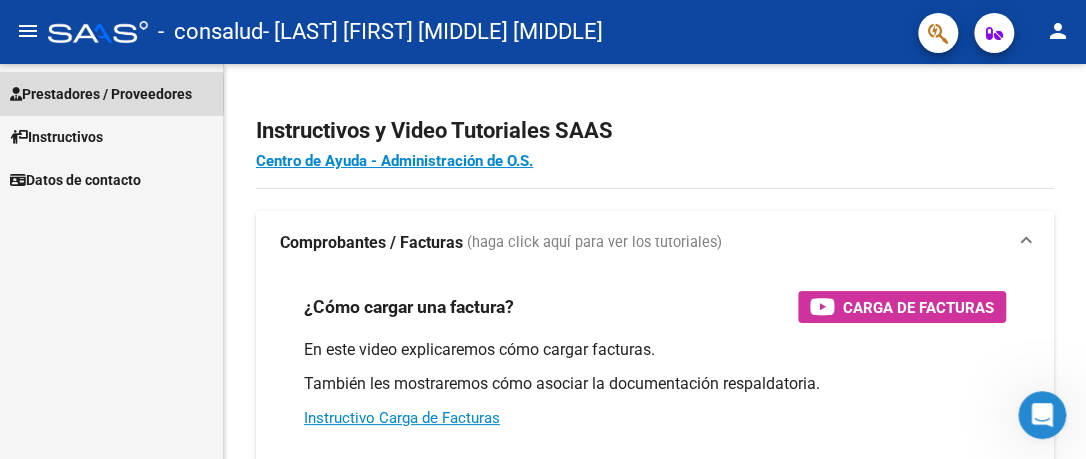 click on "Prestadores / Proveedores" at bounding box center [101, 94] 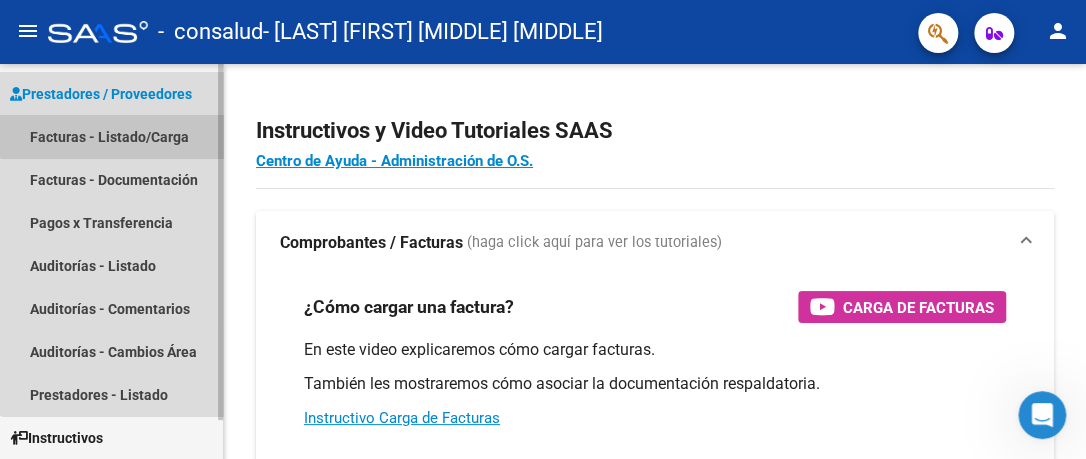 click on "Facturas - Listado/Carga" at bounding box center (111, 136) 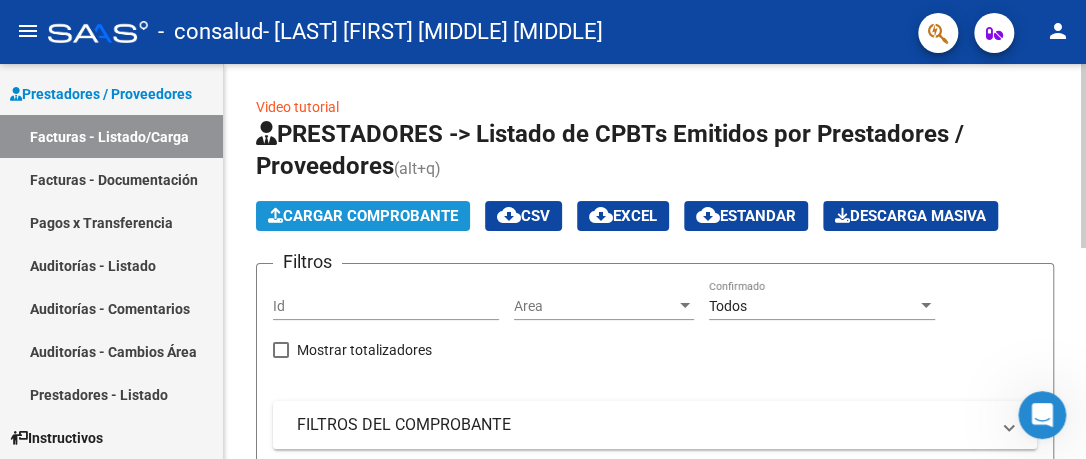 click on "Cargar Comprobante" 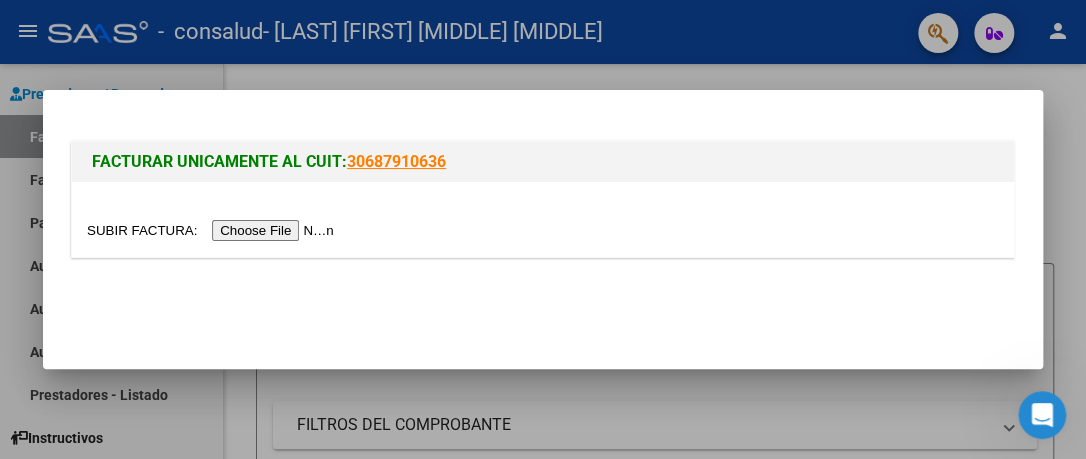 click at bounding box center (213, 230) 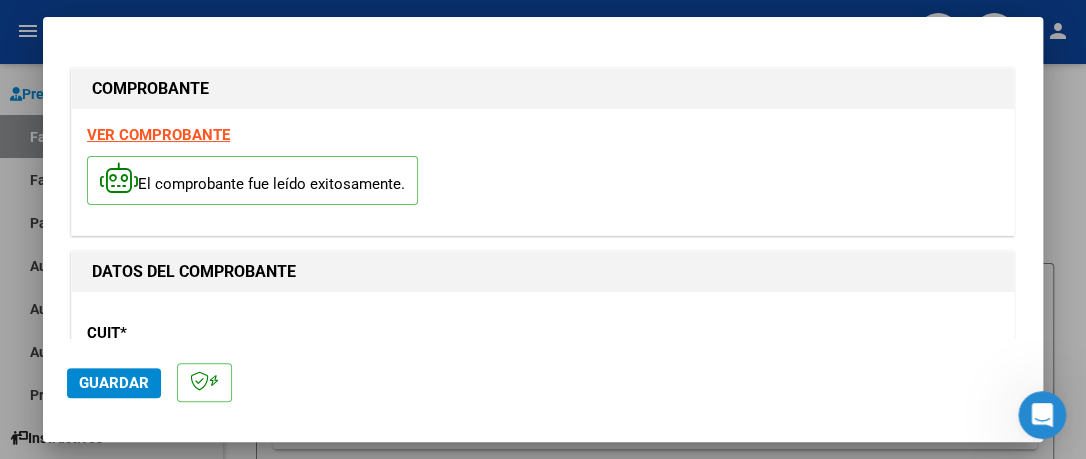 scroll, scrollTop: 260, scrollLeft: 0, axis: vertical 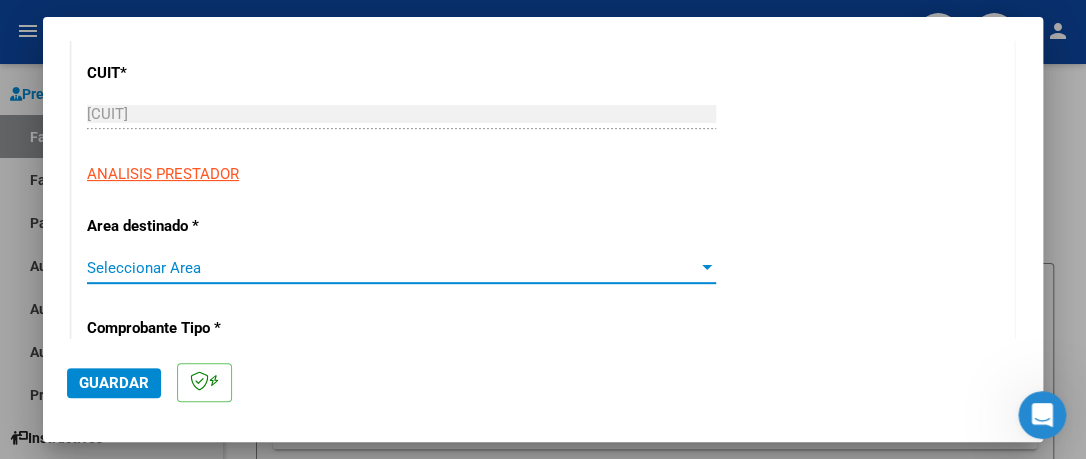click at bounding box center [707, 267] 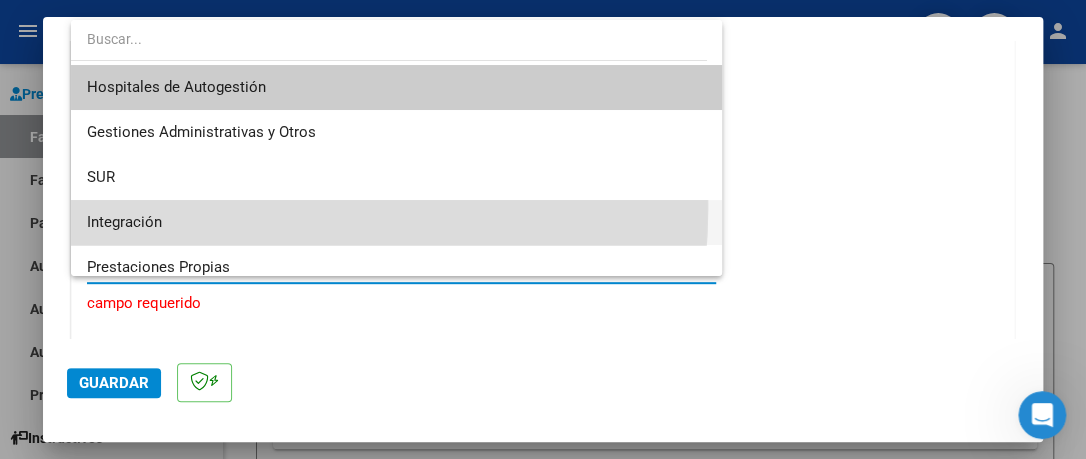 click on "Integración" at bounding box center (396, 222) 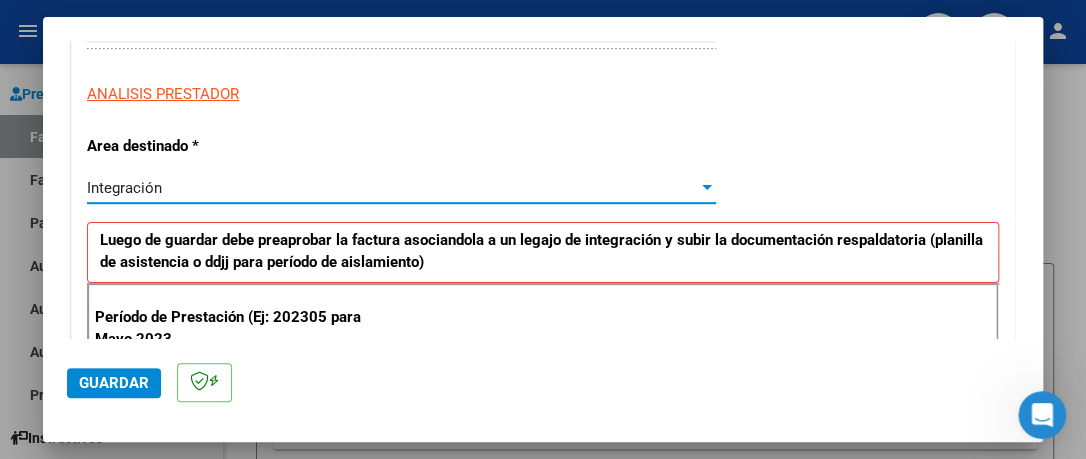 scroll, scrollTop: 382, scrollLeft: 0, axis: vertical 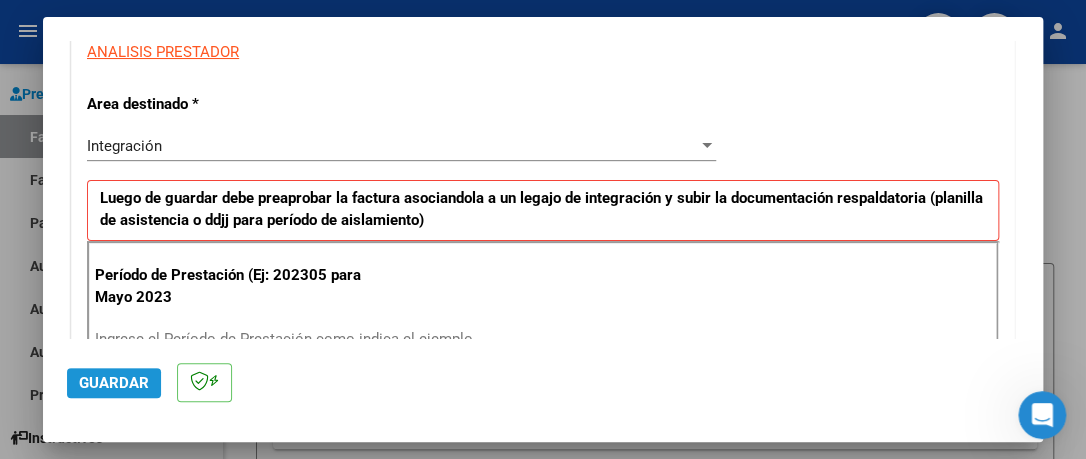 click on "Guardar" 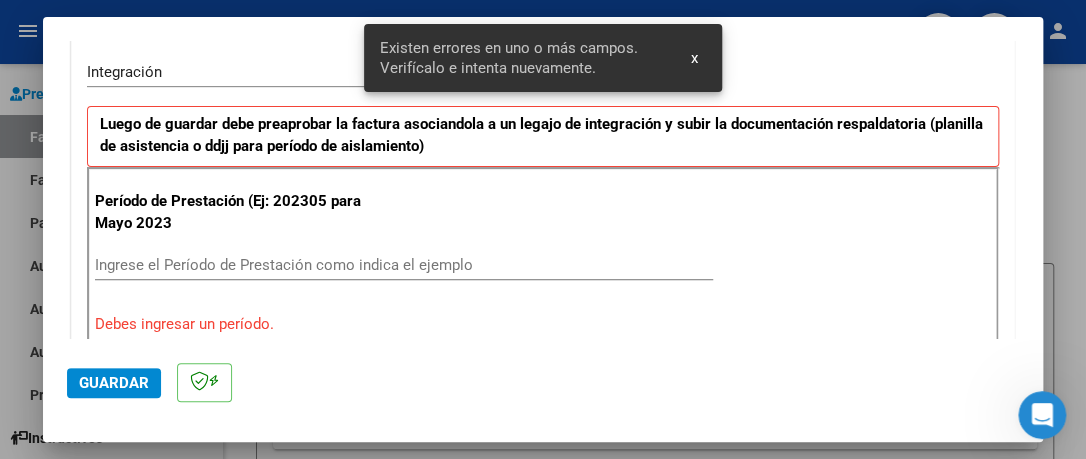 scroll, scrollTop: 508, scrollLeft: 0, axis: vertical 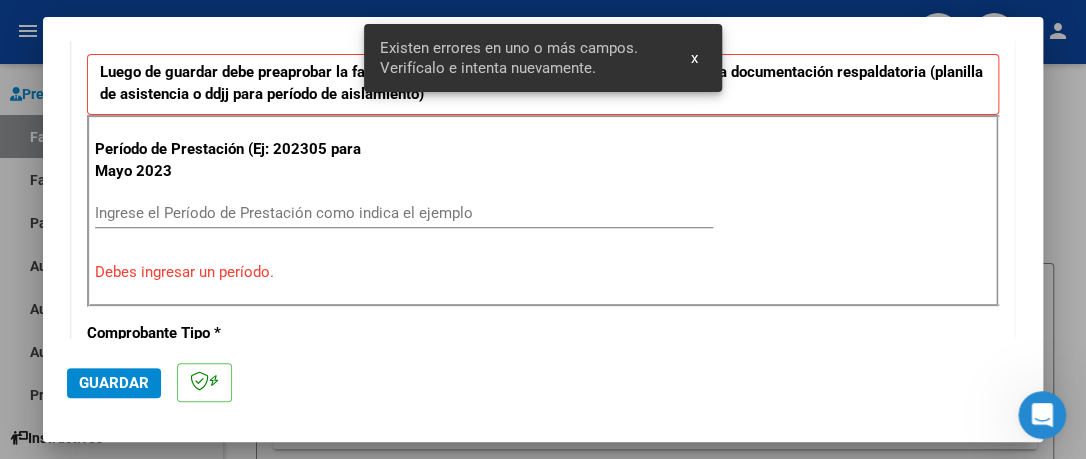 click on "Debes ingresar un período." at bounding box center (543, 272) 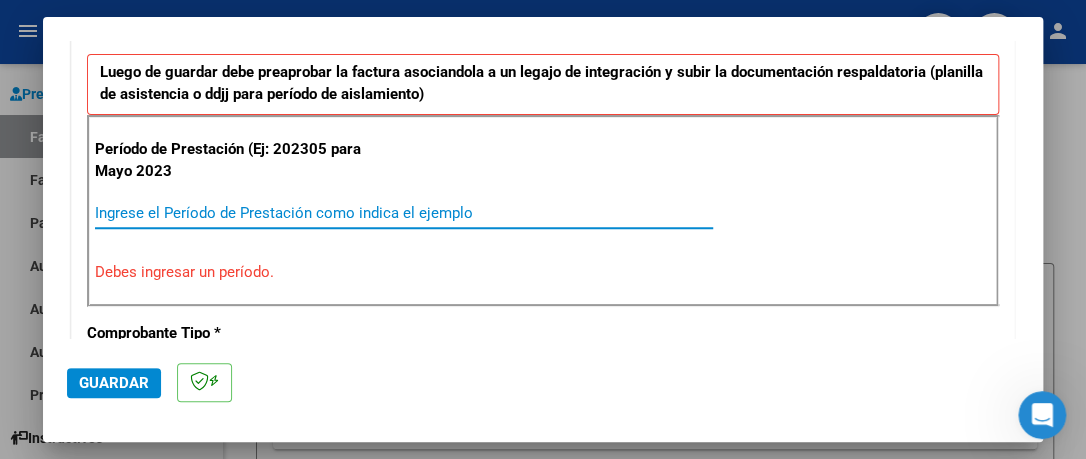 click on "Ingrese el Período de Prestación como indica el ejemplo" at bounding box center (404, 213) 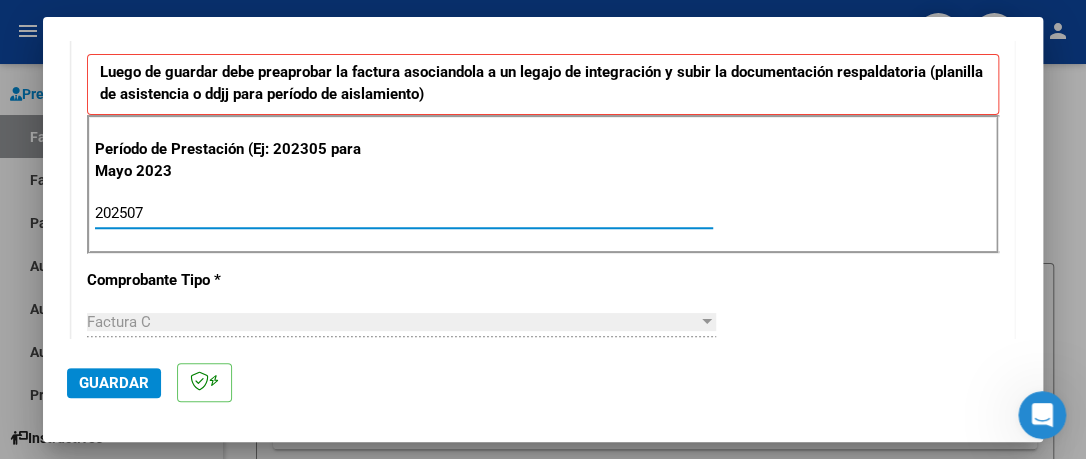 type on "202507" 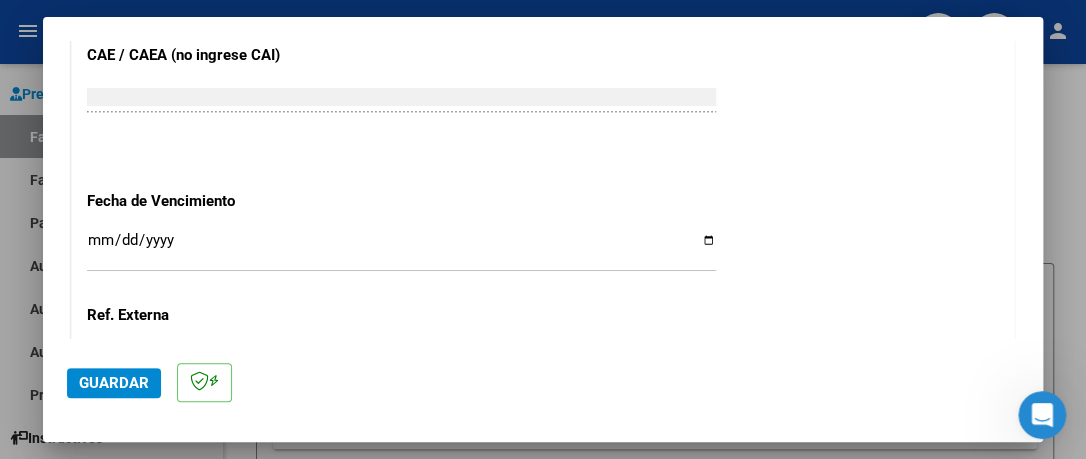 scroll, scrollTop: 1282, scrollLeft: 0, axis: vertical 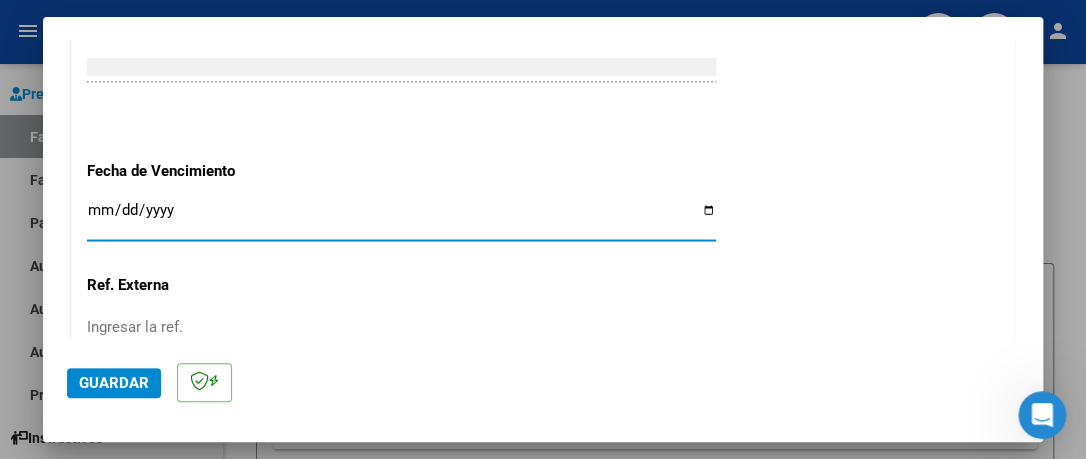 click on "Ingresar la fecha" at bounding box center [401, 218] 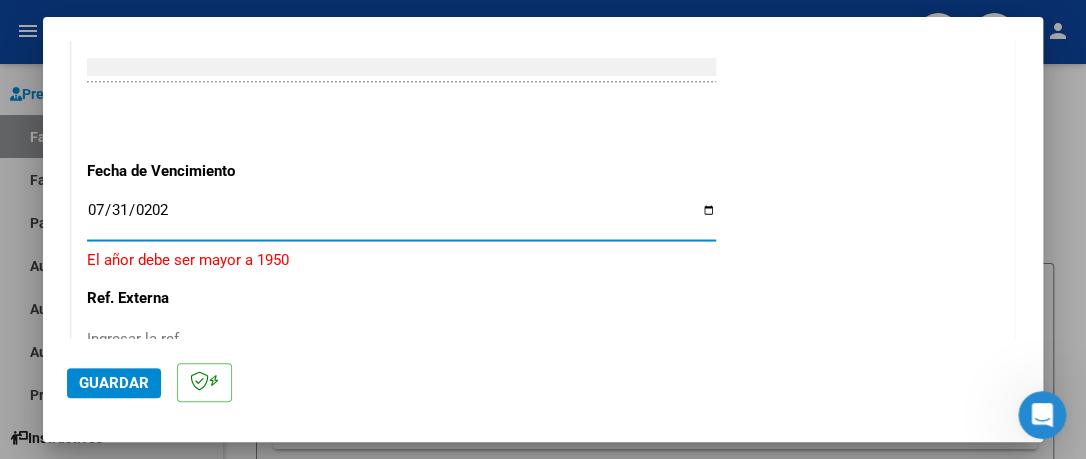type on "2025-07-31" 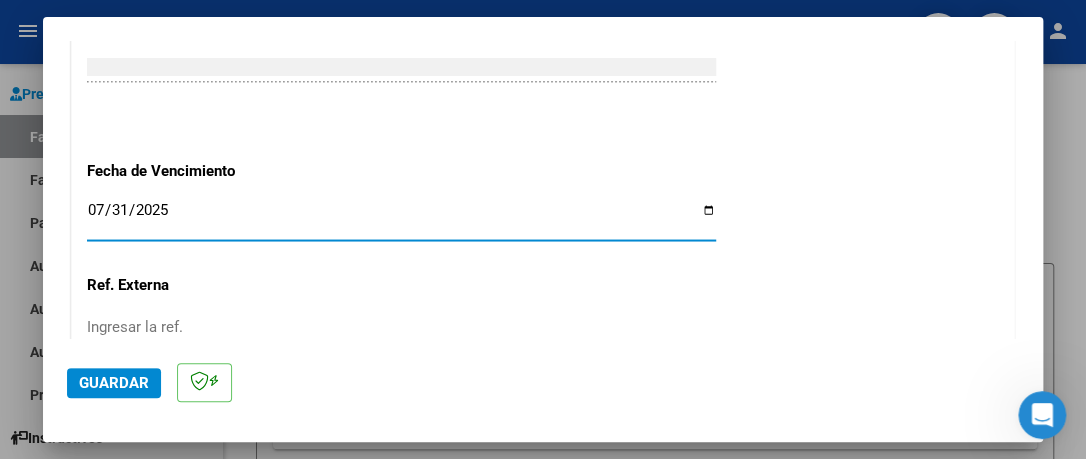 click on "Guardar" 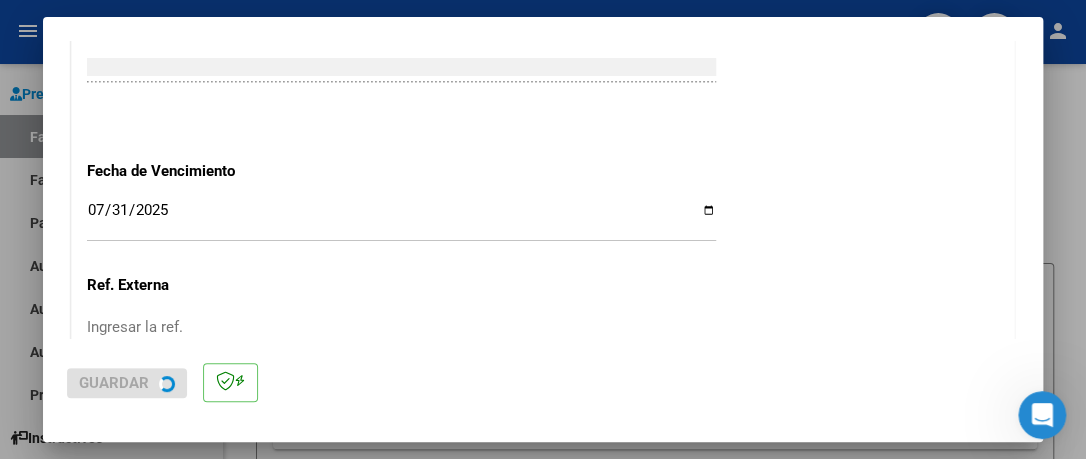 scroll, scrollTop: 0, scrollLeft: 0, axis: both 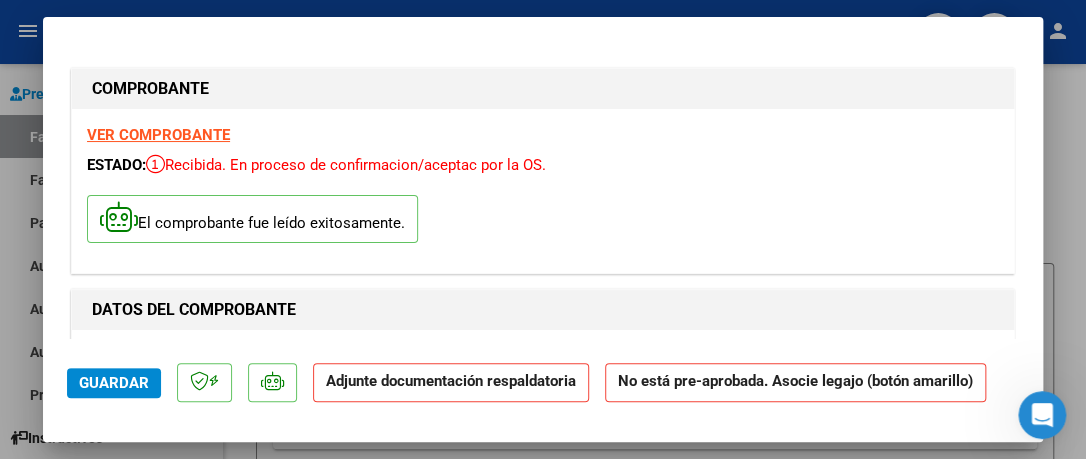 click on "Adjunte documentación respaldatoria" 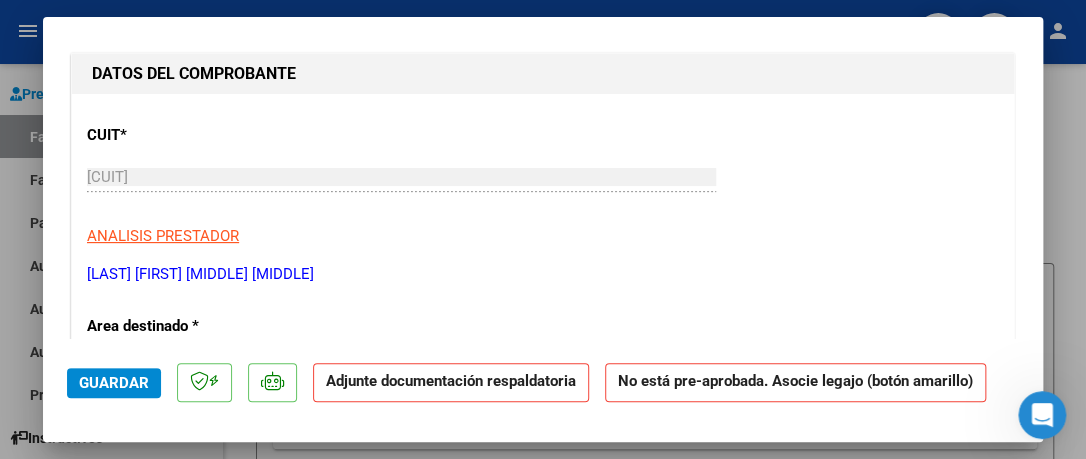 scroll, scrollTop: 260, scrollLeft: 0, axis: vertical 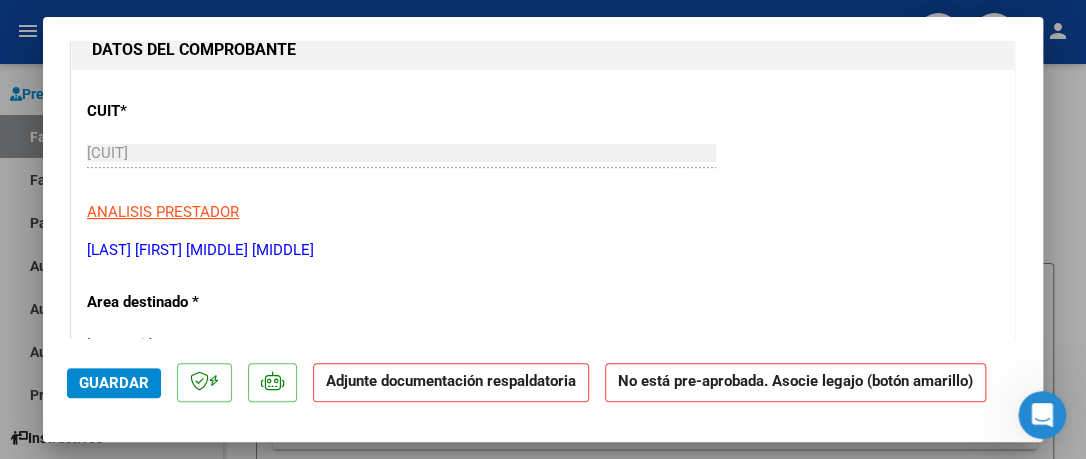 click on "Adjunte documentación respaldatoria" 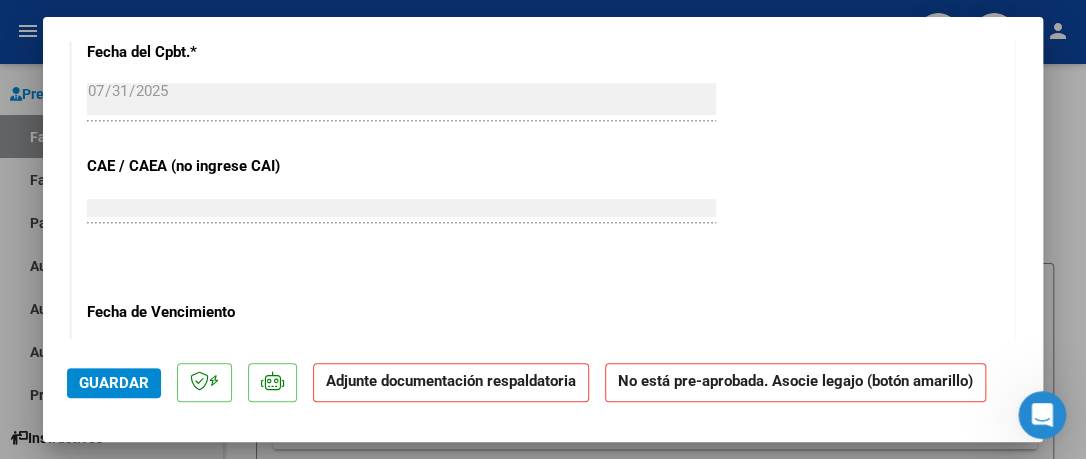 scroll, scrollTop: 1160, scrollLeft: 0, axis: vertical 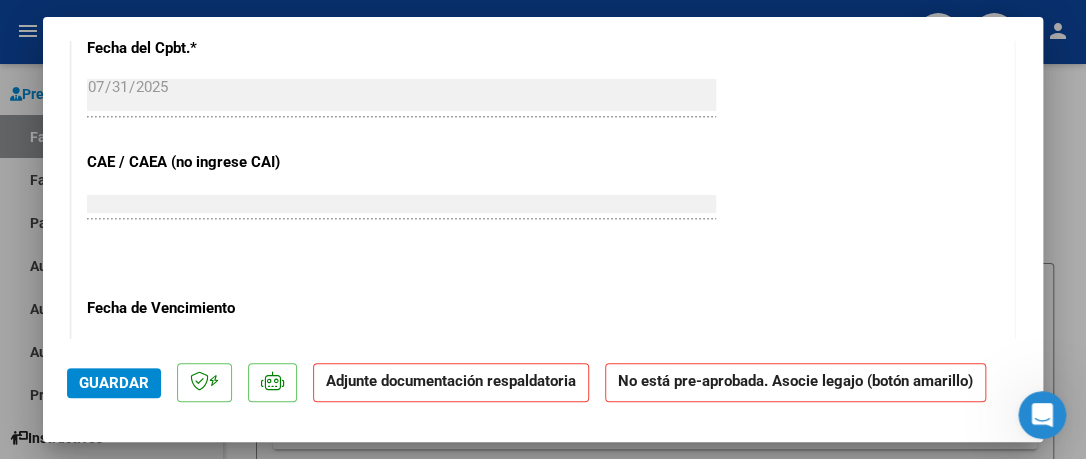 click on "No está pre-aprobada. Asocie legajo (botón amarillo)" 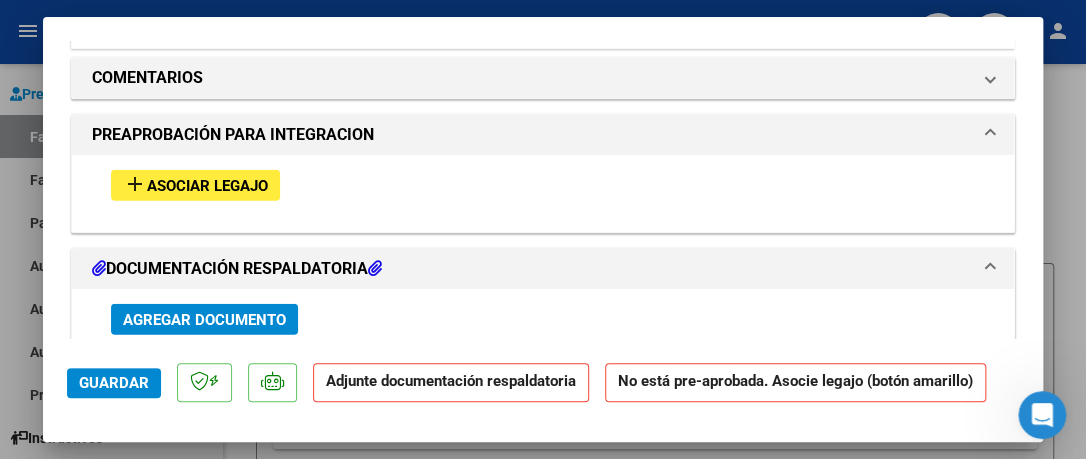 scroll, scrollTop: 1760, scrollLeft: 0, axis: vertical 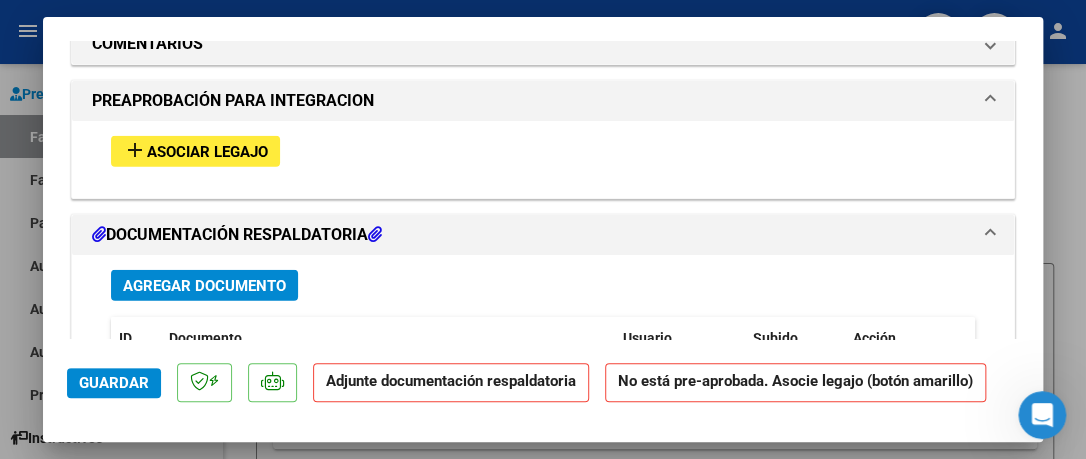 click on "Asociar Legajo" at bounding box center (207, 152) 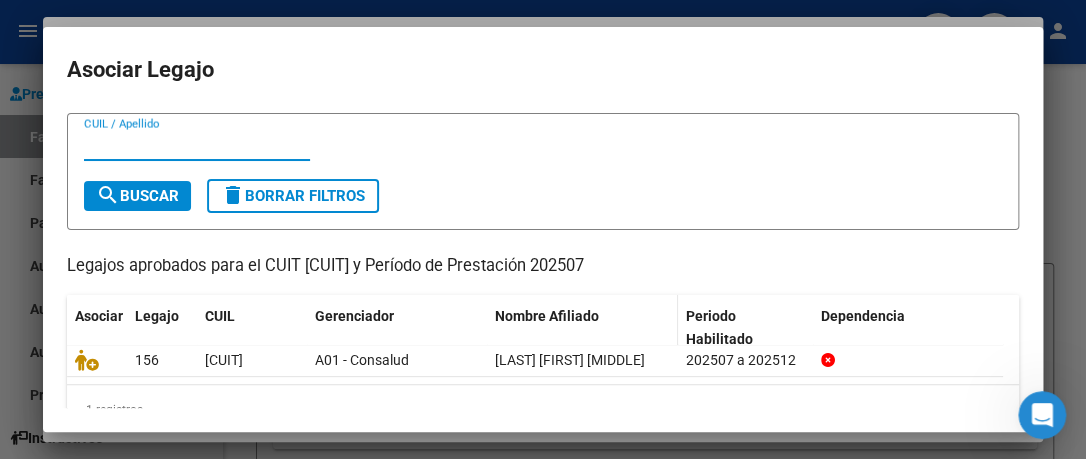scroll, scrollTop: 86, scrollLeft: 0, axis: vertical 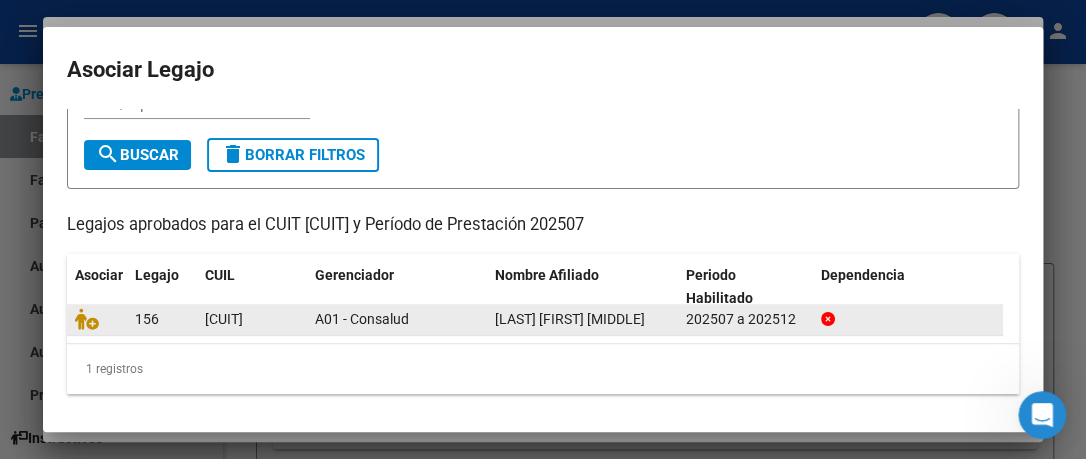 click on "202507 a 202512" 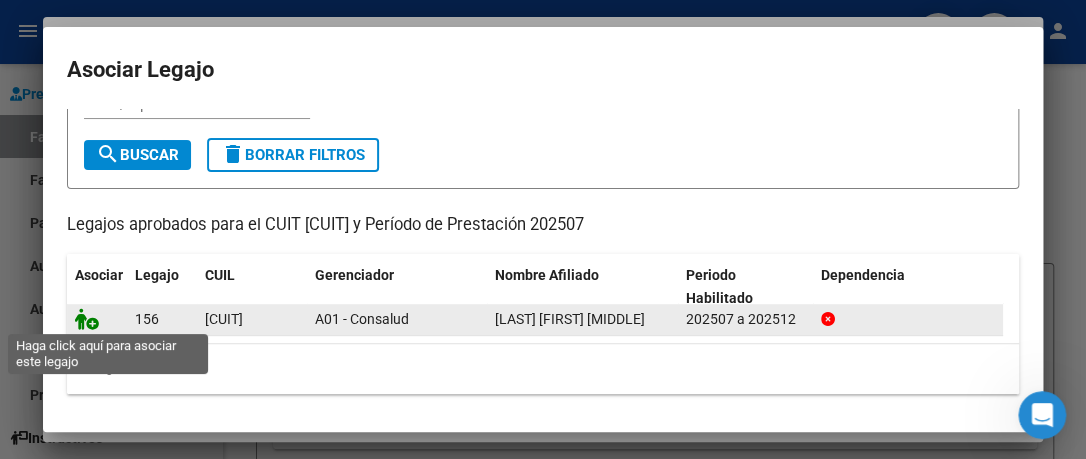 click 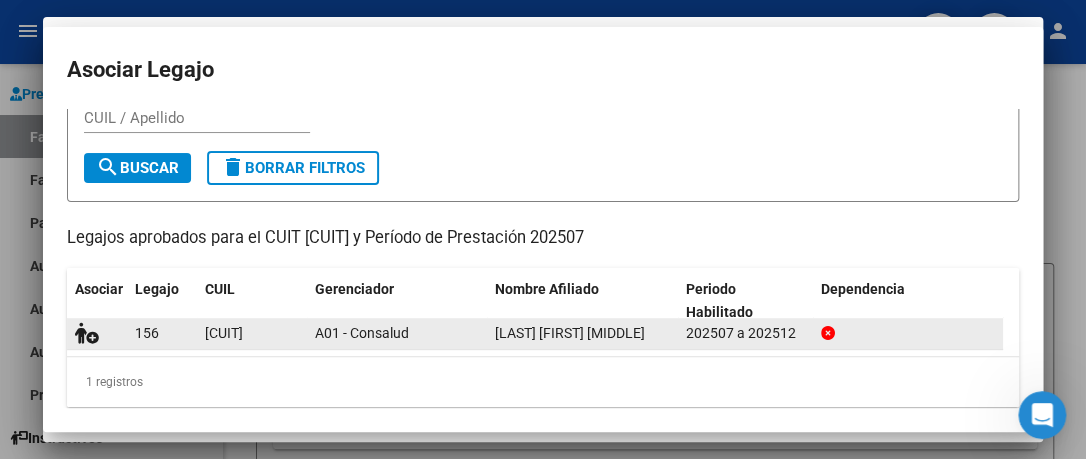 scroll, scrollTop: 1813, scrollLeft: 0, axis: vertical 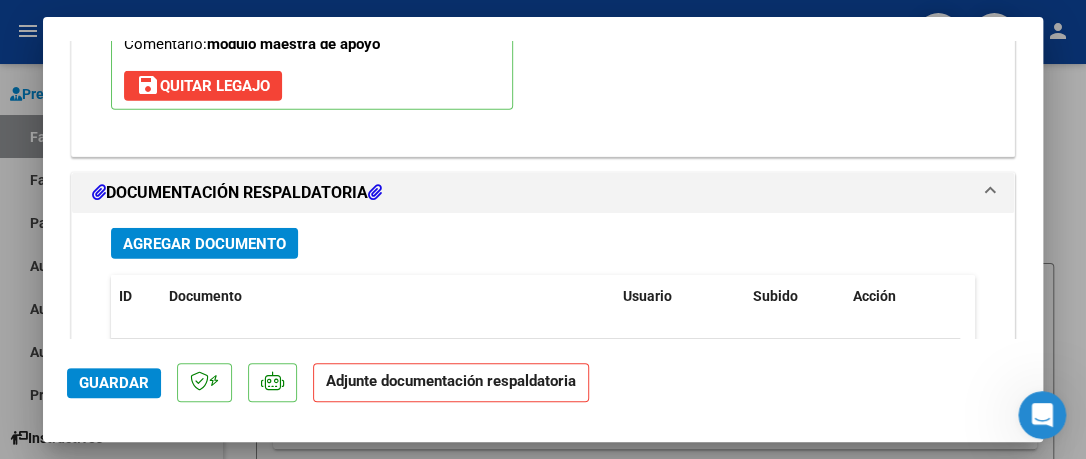 click on "Agregar Documento" at bounding box center [204, 244] 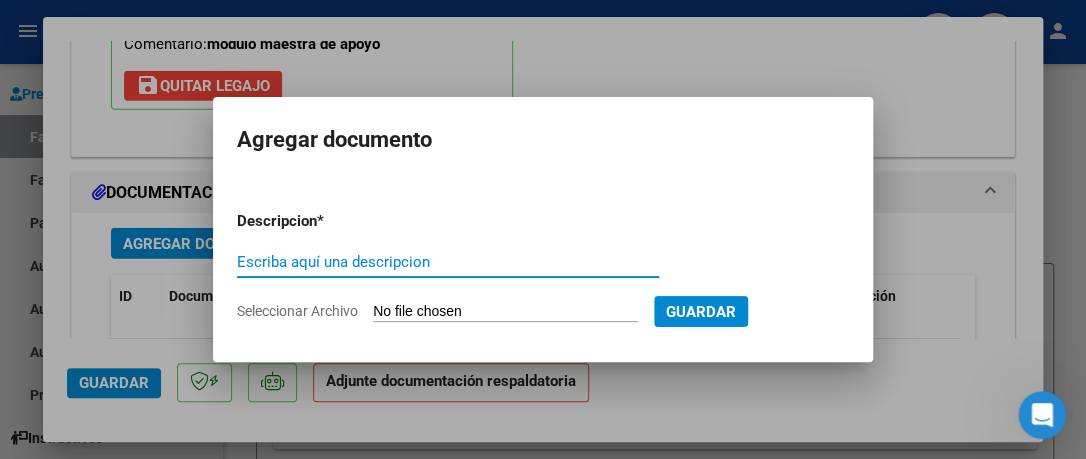 click on "Escriba aquí una descripcion" at bounding box center [448, 262] 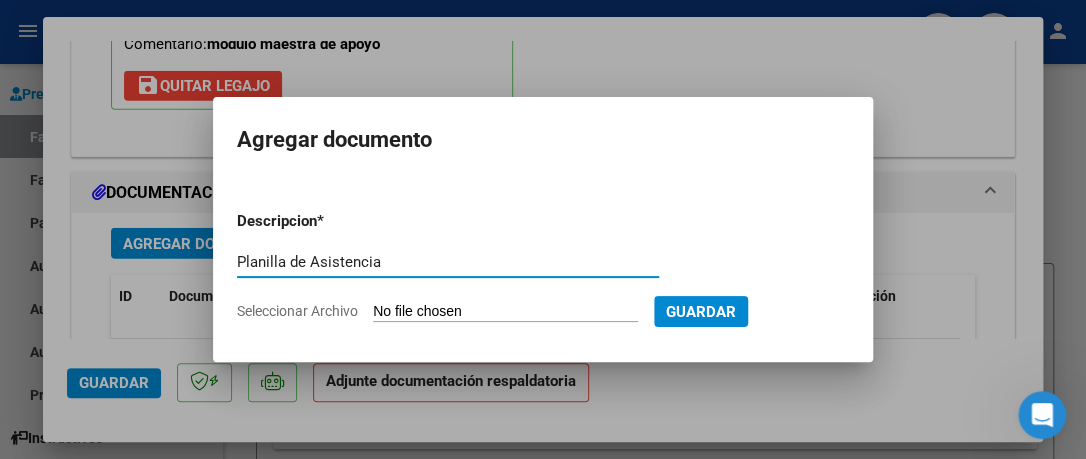 type on "Planilla de Asistencia" 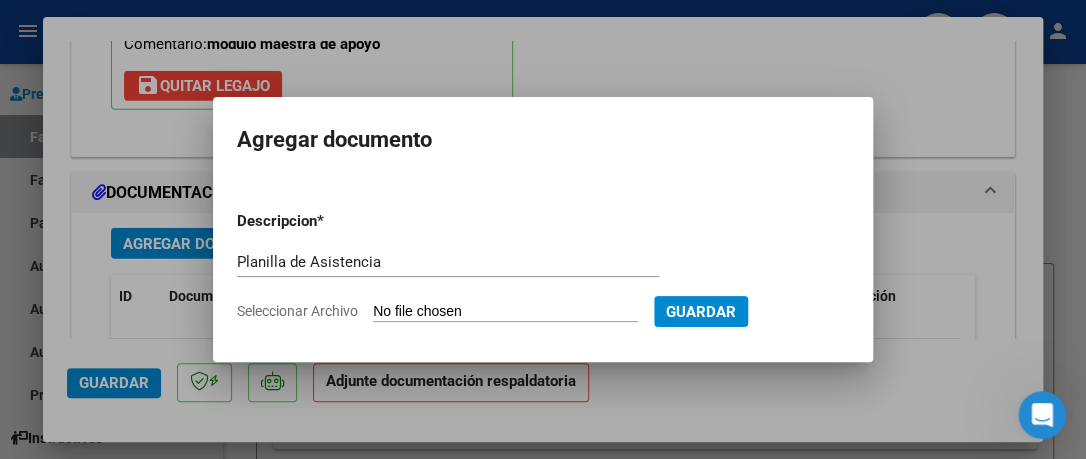 click on "Seleccionar Archivo" at bounding box center (505, 312) 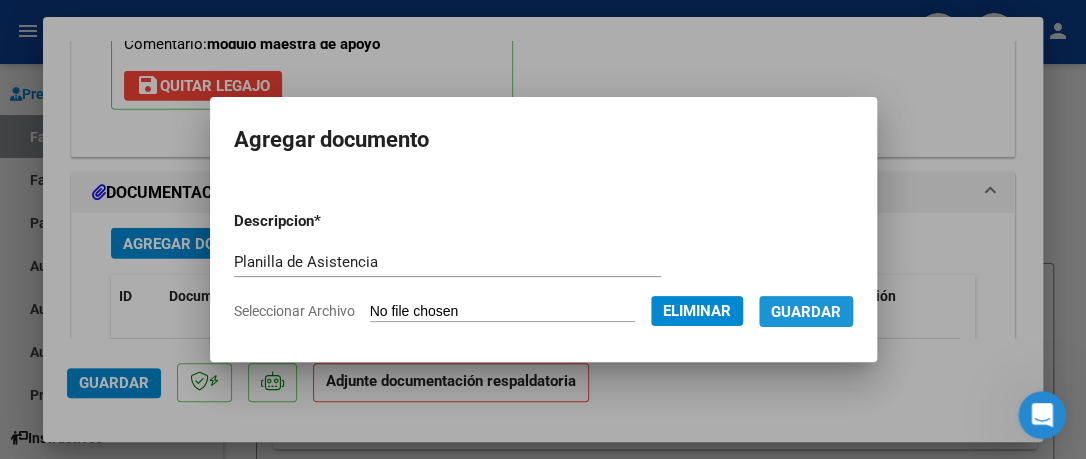 click on "Guardar" at bounding box center (806, 312) 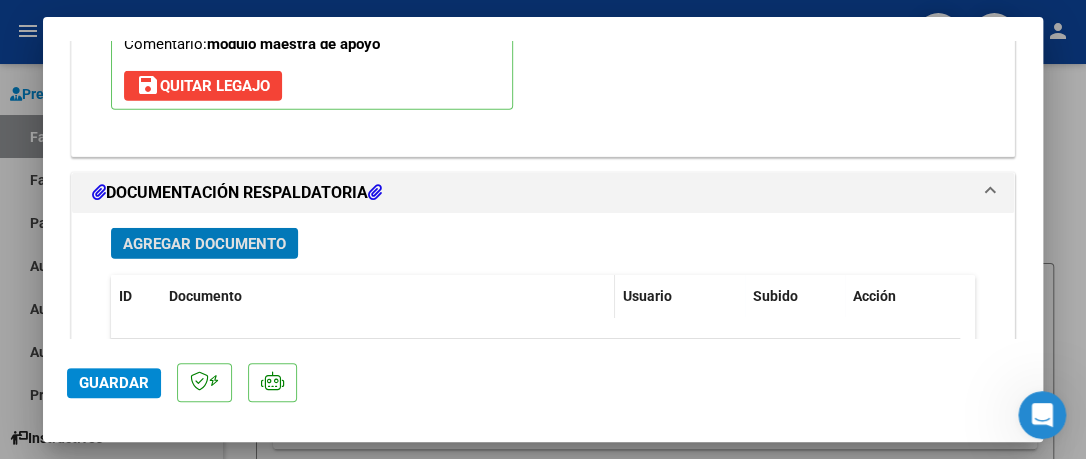 scroll, scrollTop: 2013, scrollLeft: 0, axis: vertical 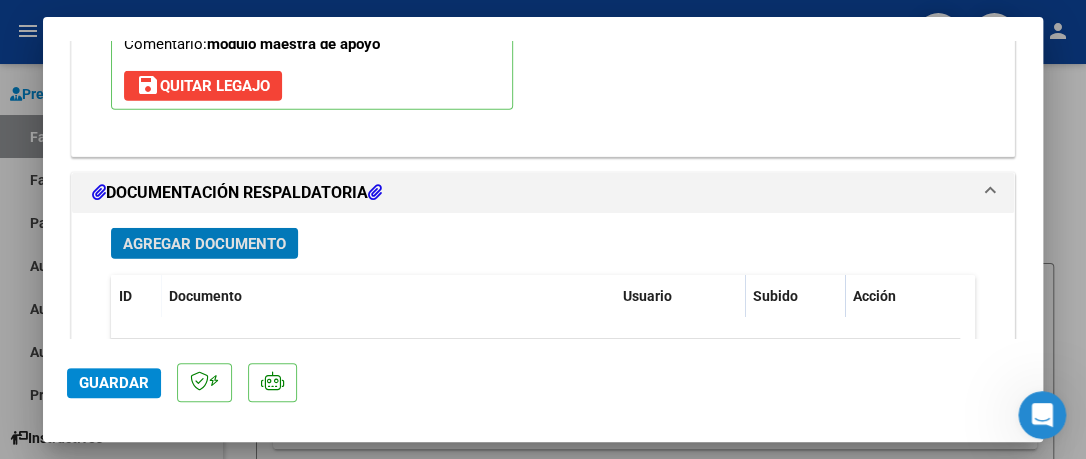 click on "Guardar" 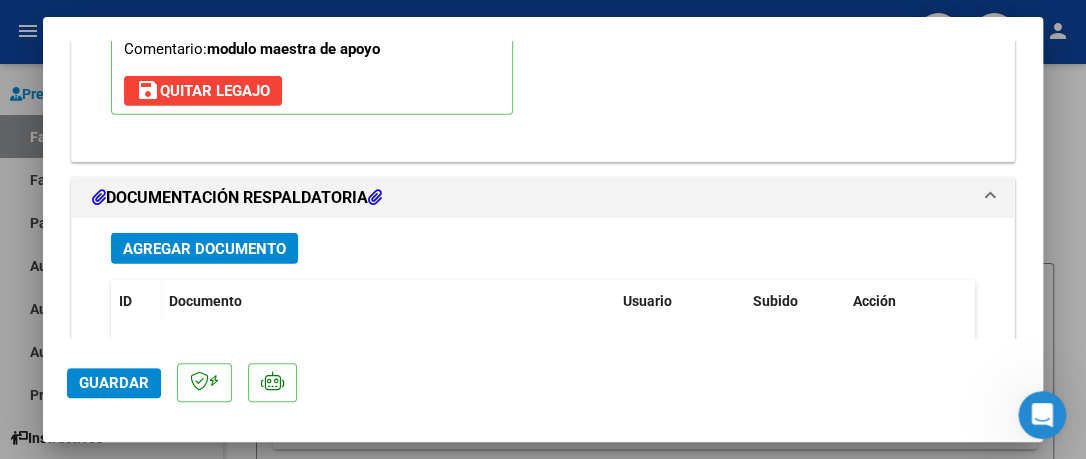 scroll, scrollTop: 2208, scrollLeft: 0, axis: vertical 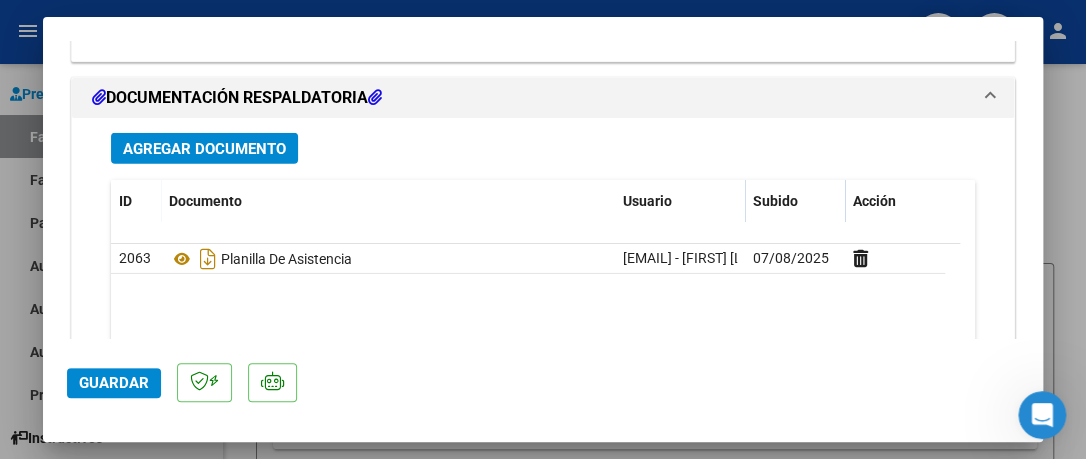 click on "Guardar" 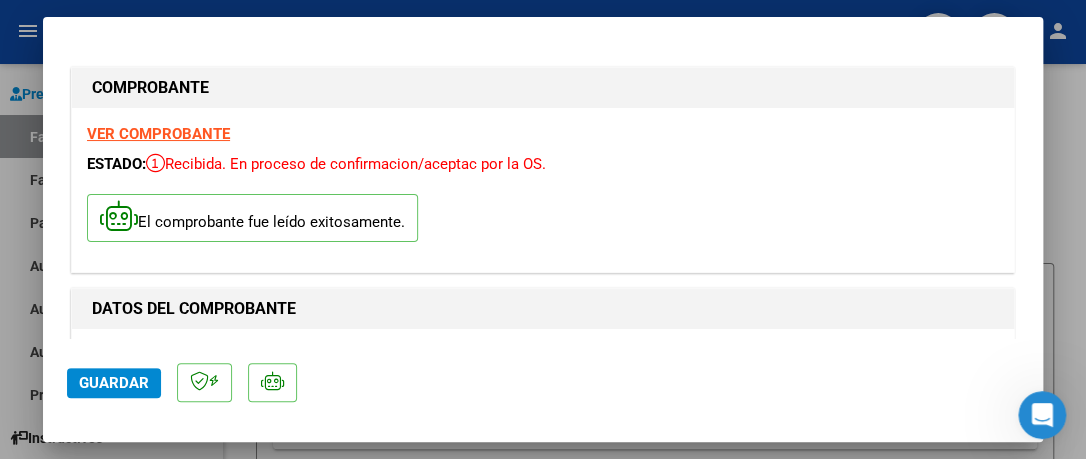 scroll, scrollTop: 0, scrollLeft: 0, axis: both 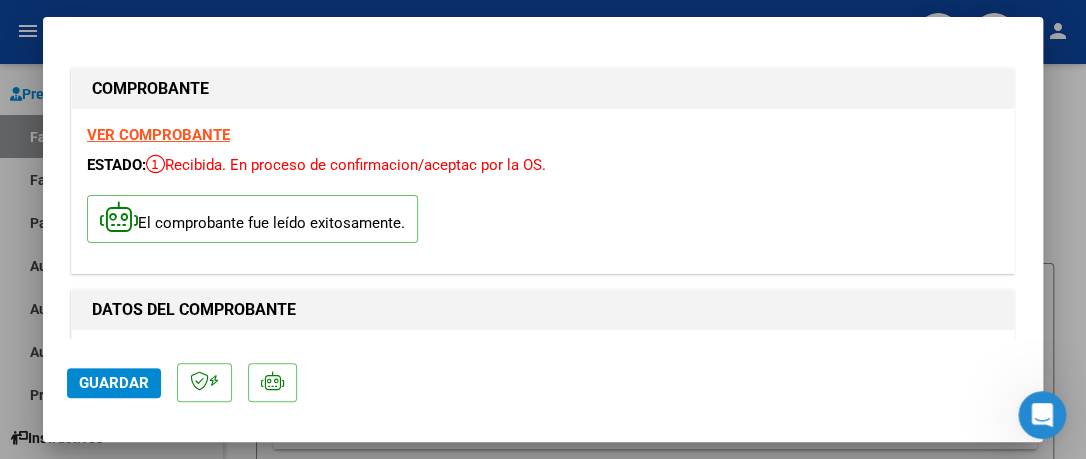 click on "VER COMPROBANTE" at bounding box center (158, 135) 